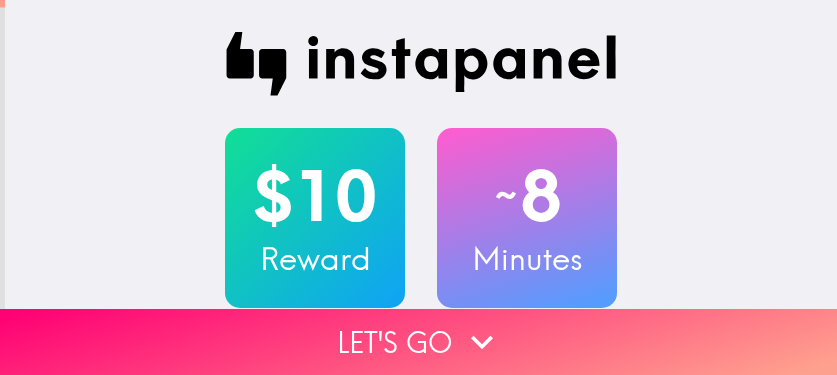 scroll, scrollTop: 0, scrollLeft: 0, axis: both 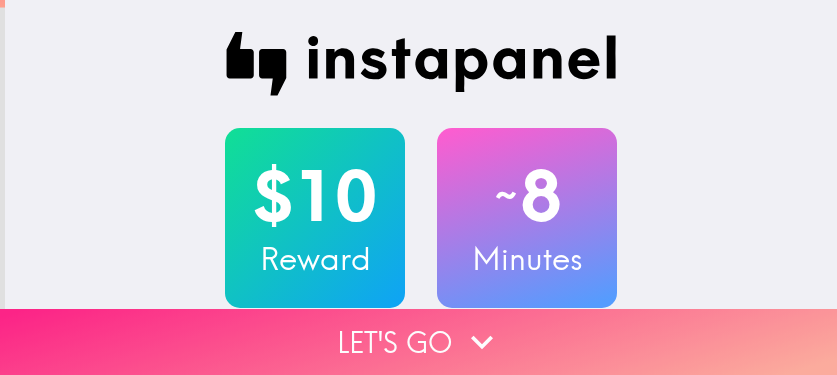 click on "Let's go" at bounding box center [418, 342] 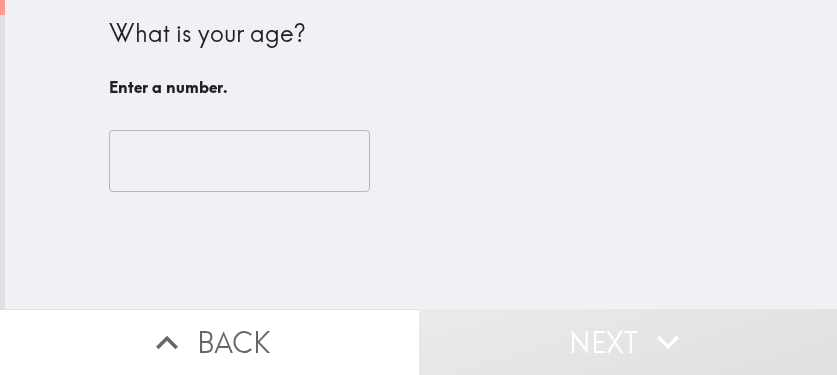 click at bounding box center (239, 161) 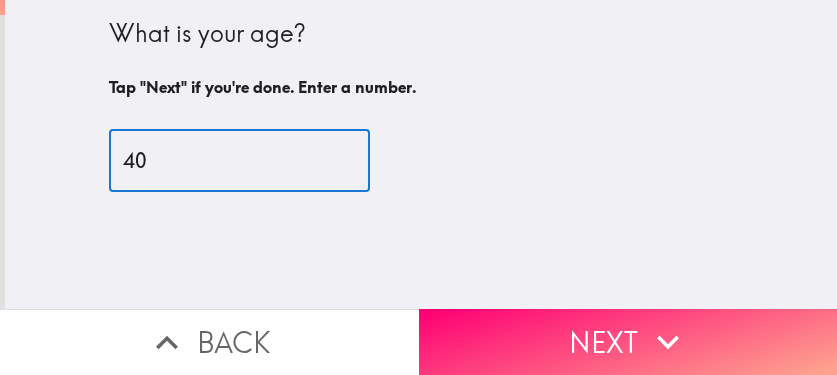 type on "40" 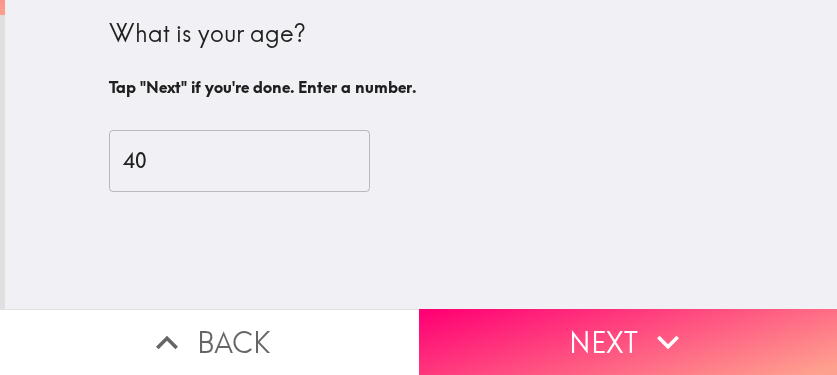 click on "Next" at bounding box center (628, 342) 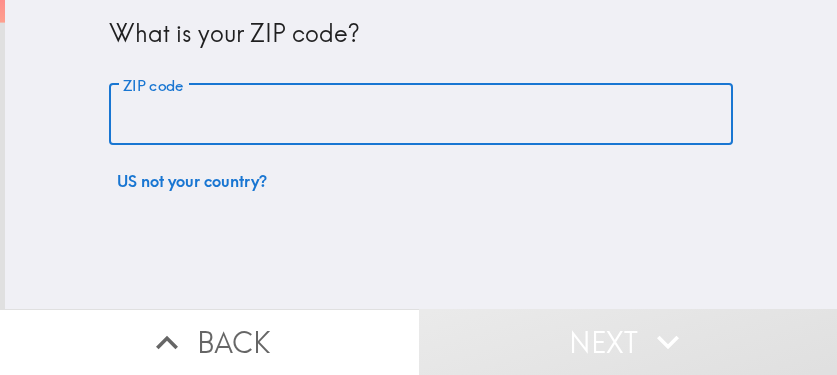 click on "ZIP code" at bounding box center (421, 115) 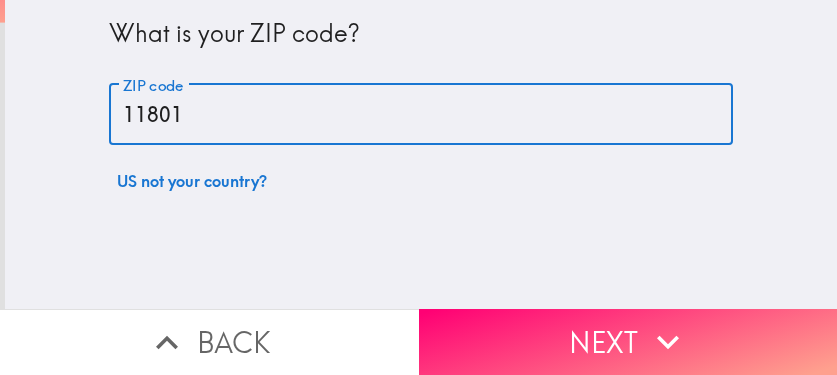 type on "11801" 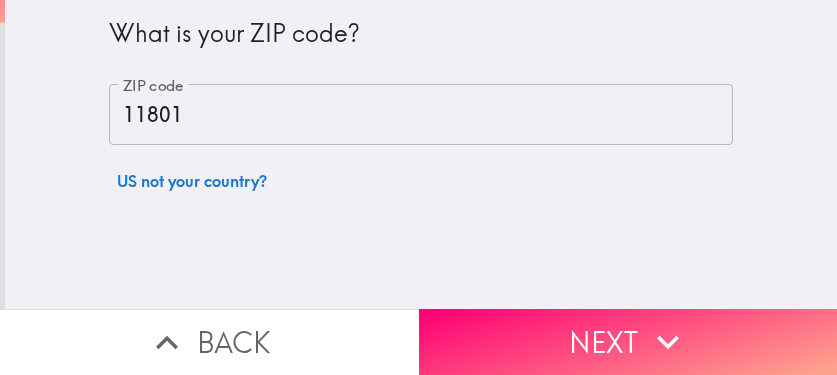 drag, startPoint x: 599, startPoint y: 324, endPoint x: 612, endPoint y: 325, distance: 13.038404 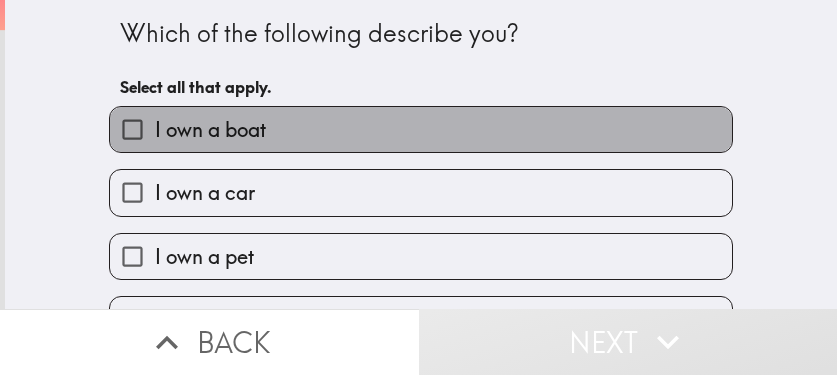 click on "I own a boat" at bounding box center (421, 129) 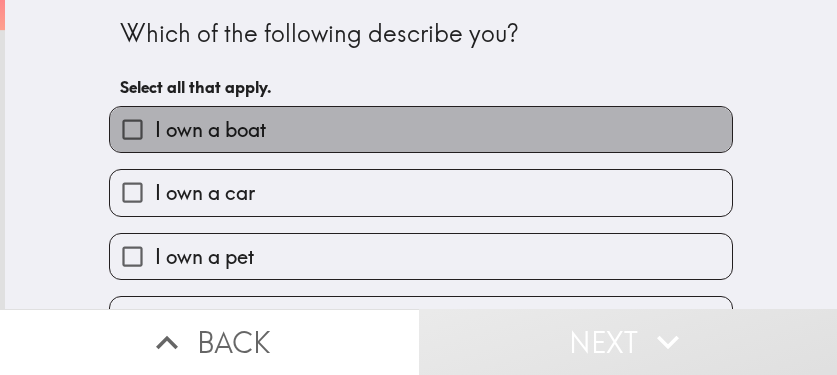 checkbox on "true" 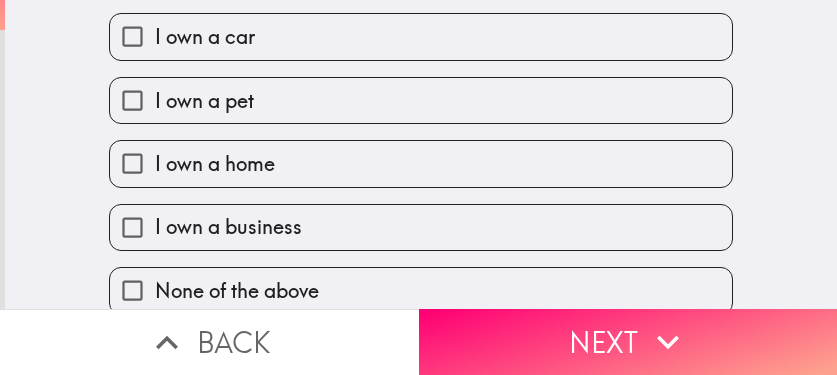 scroll, scrollTop: 177, scrollLeft: 0, axis: vertical 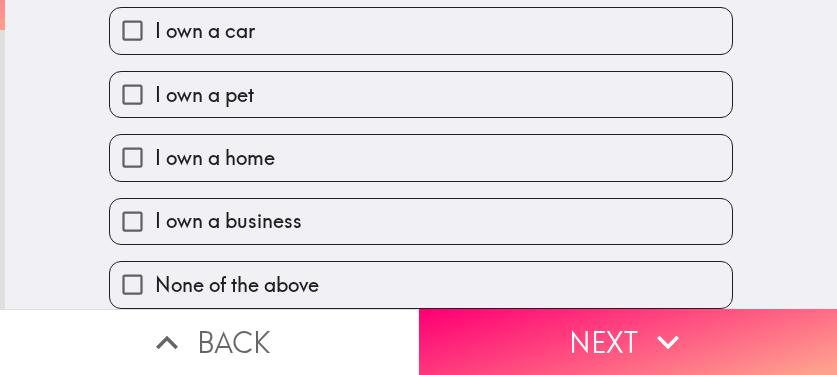 click on "I own a home" at bounding box center [421, 157] 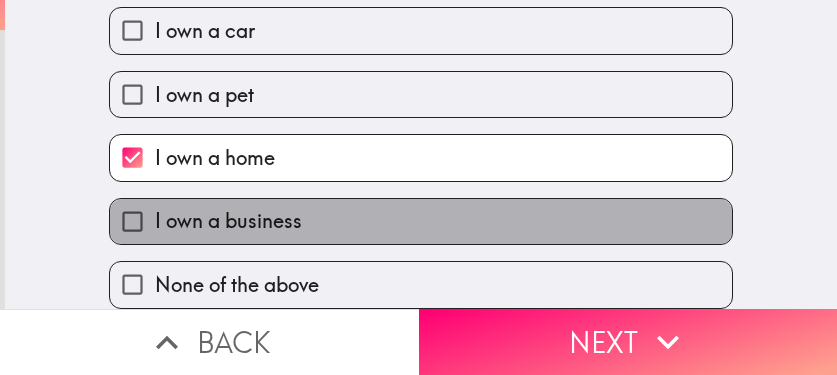 click on "I own a business" at bounding box center (421, 221) 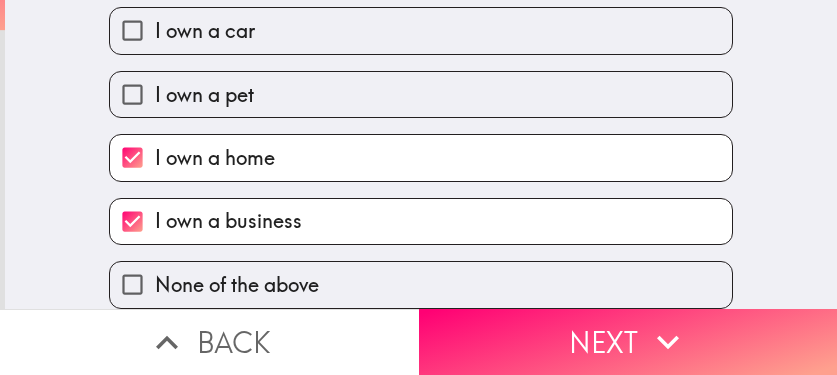 click 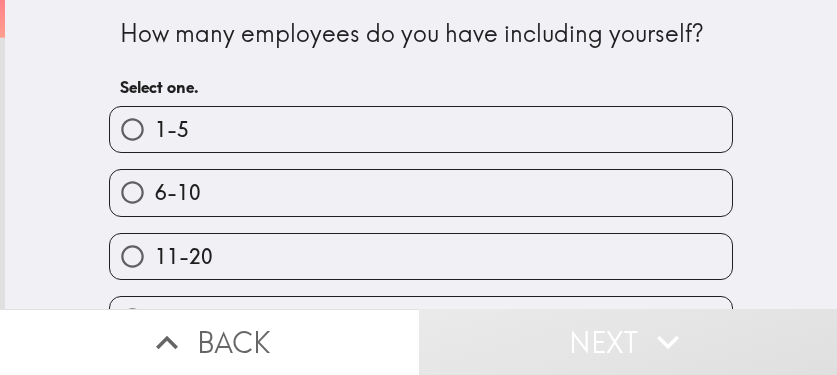 click on "11-20" at bounding box center [421, 256] 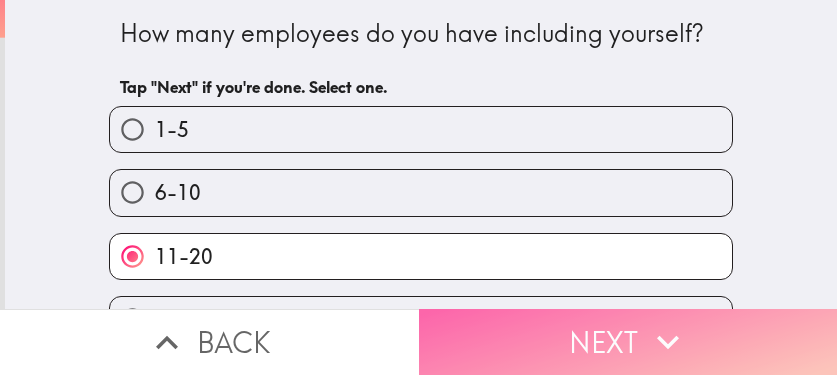 click on "Next" at bounding box center (628, 342) 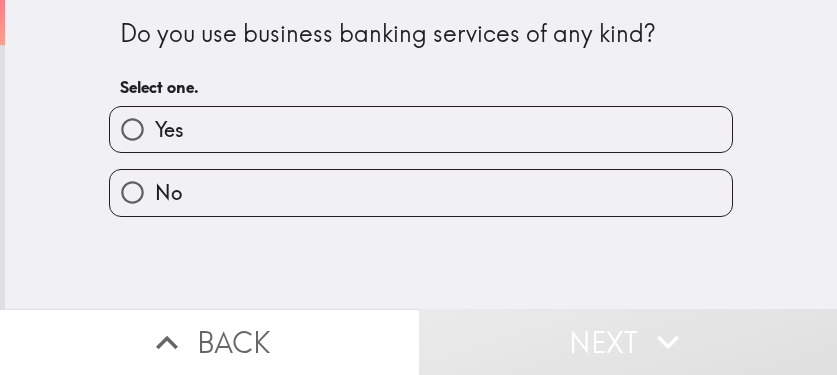 drag, startPoint x: 164, startPoint y: 133, endPoint x: 492, endPoint y: 137, distance: 328.02438 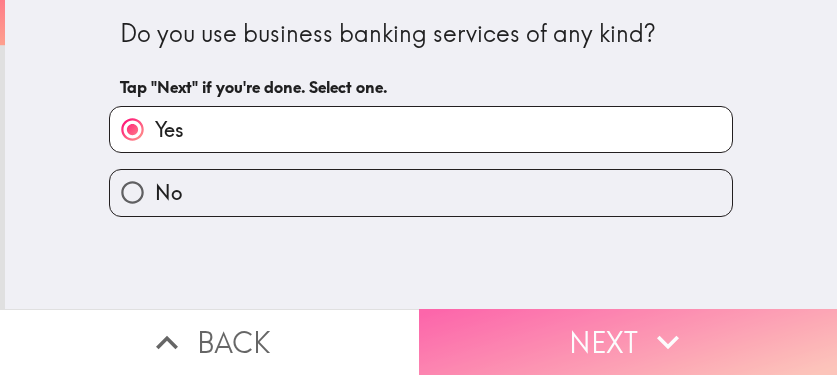 click on "Next" at bounding box center [628, 342] 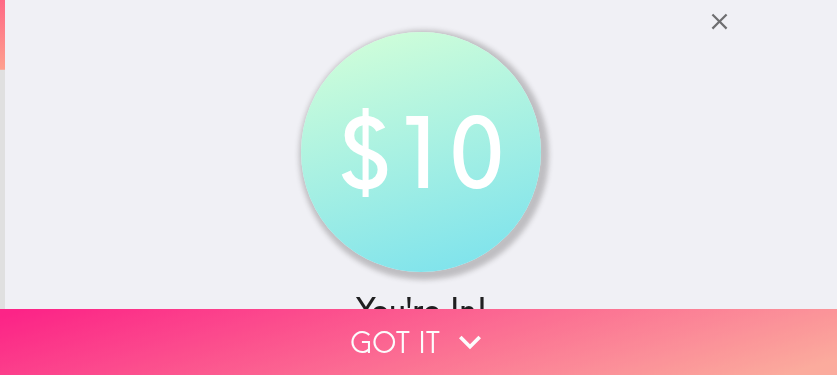 click on "Got it" at bounding box center [418, 342] 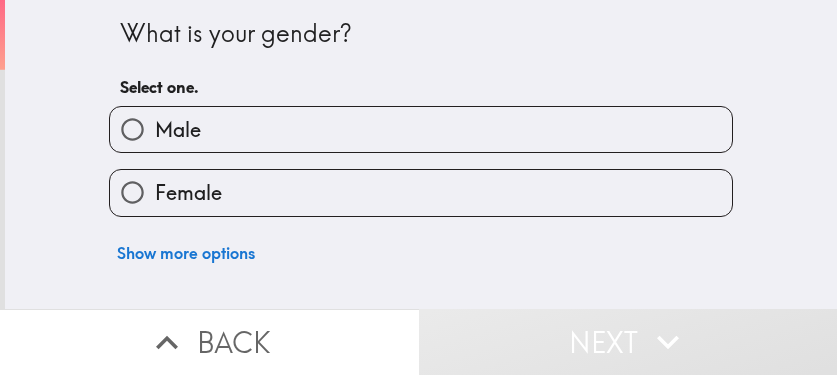 type 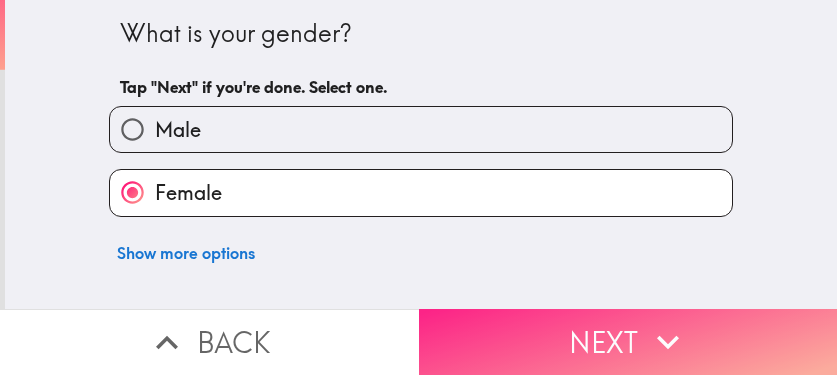 click 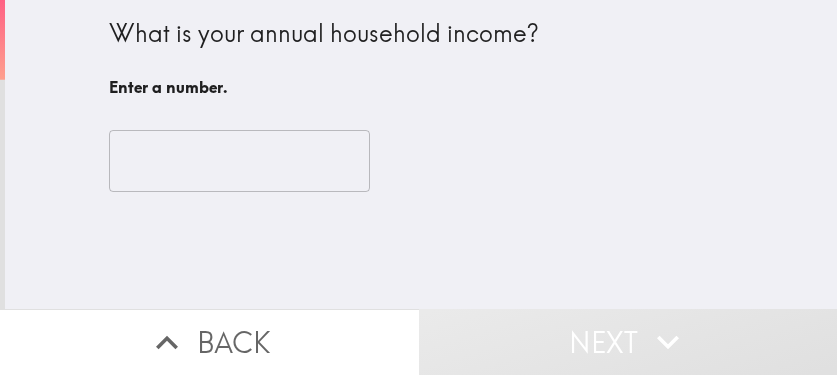 click at bounding box center [239, 161] 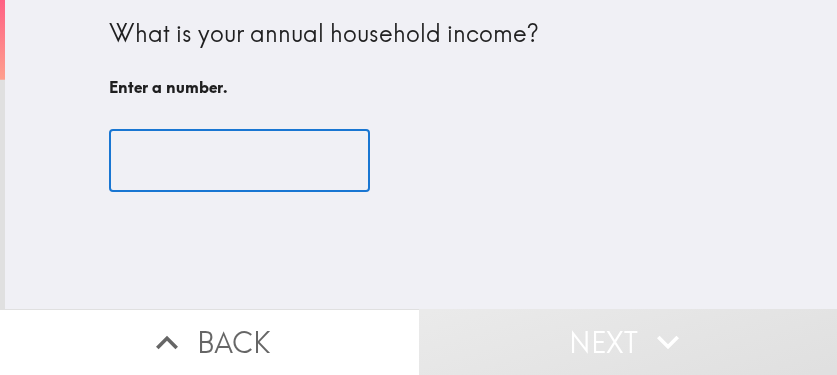paste on "250000" 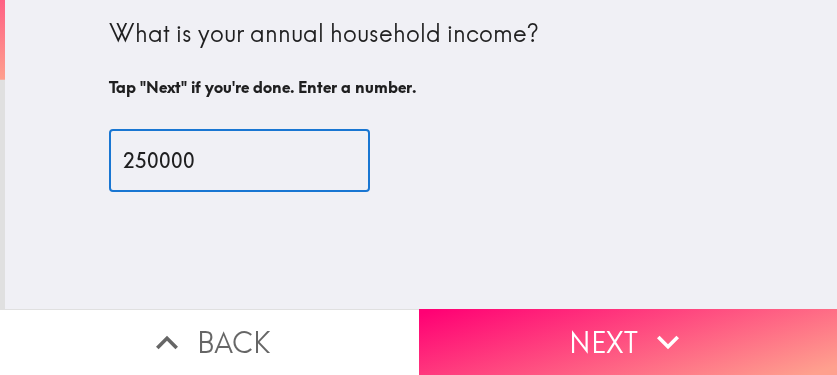 type on "250000" 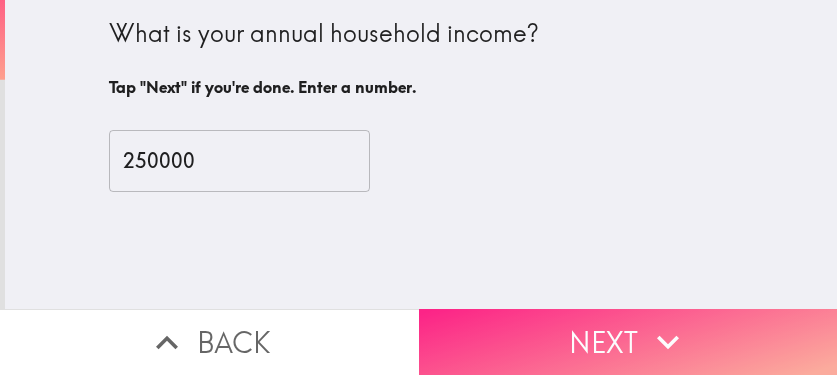 click 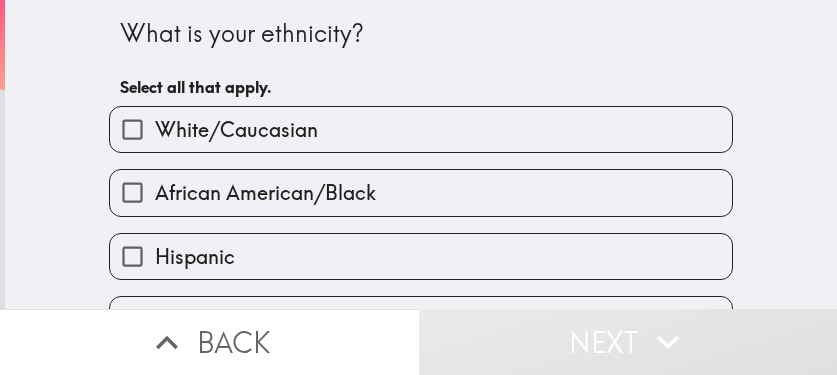 drag, startPoint x: 554, startPoint y: 36, endPoint x: 500, endPoint y: 48, distance: 55.31727 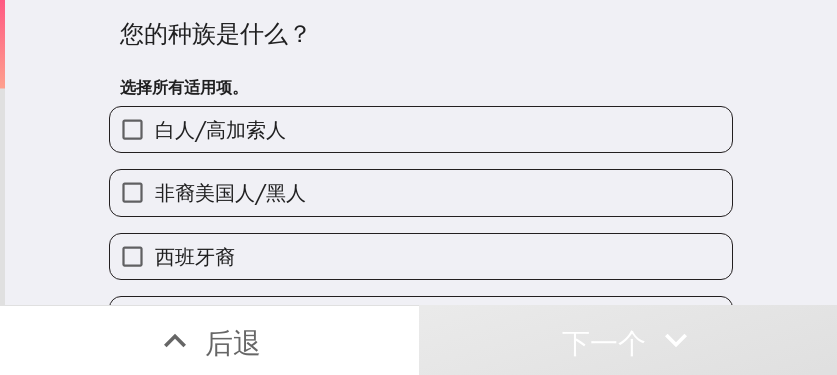 drag, startPoint x: 643, startPoint y: 42, endPoint x: 723, endPoint y: 83, distance: 89.89438 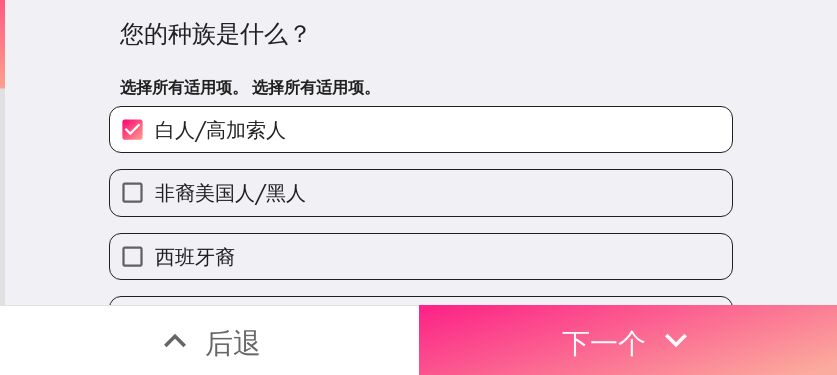 drag, startPoint x: 584, startPoint y: 339, endPoint x: 707, endPoint y: 356, distance: 124.16924 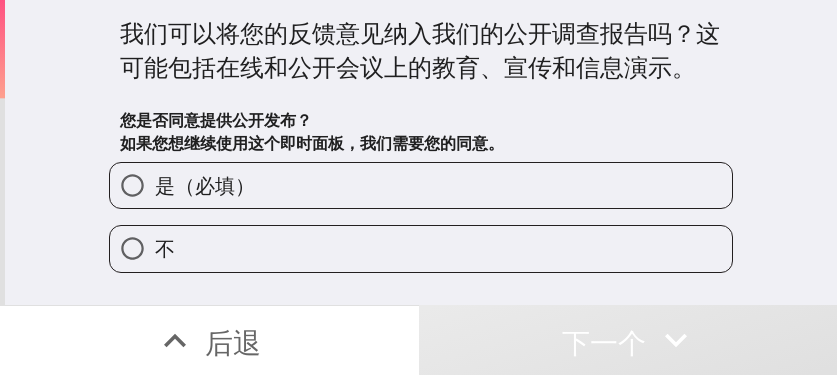 click on "是（必填）" at bounding box center (421, 185) 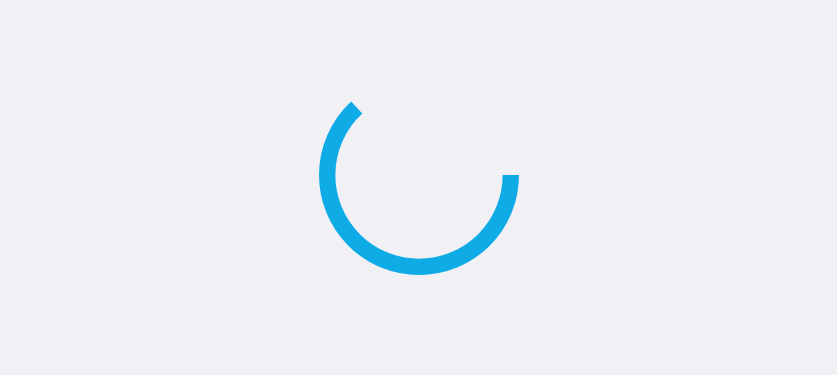 scroll, scrollTop: 0, scrollLeft: 0, axis: both 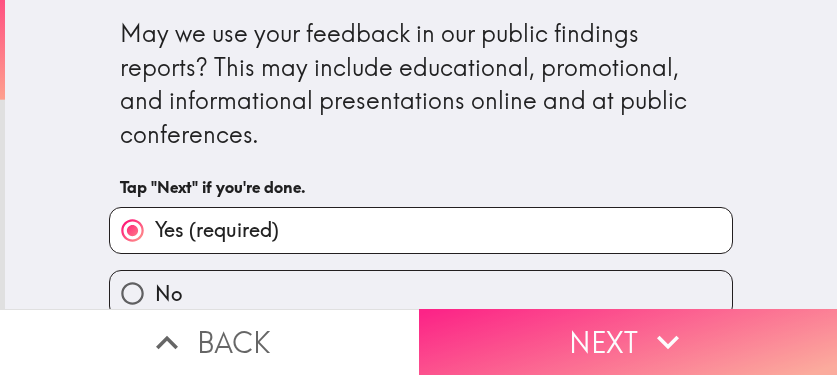 click on "Next" at bounding box center (628, 342) 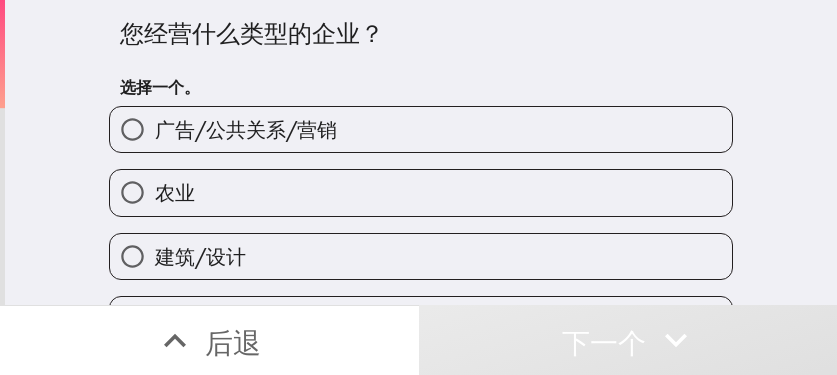 drag, startPoint x: 605, startPoint y: 42, endPoint x: 744, endPoint y: 71, distance: 141.99295 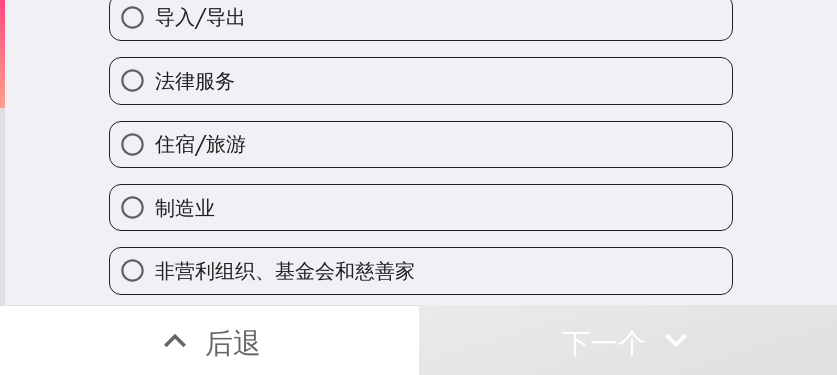 scroll, scrollTop: 700, scrollLeft: 0, axis: vertical 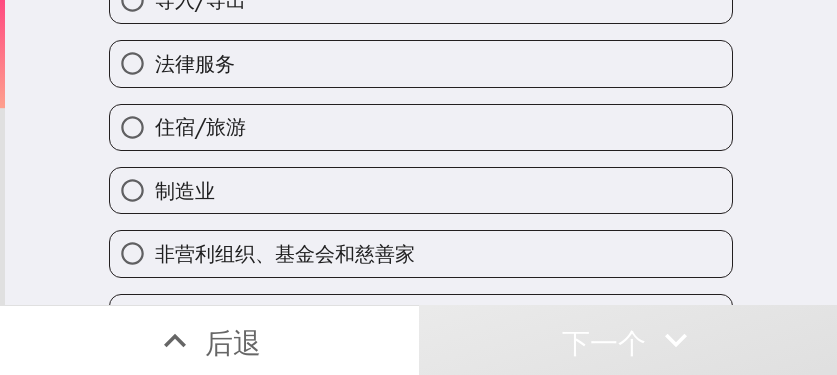 click on "制造业" at bounding box center (421, 190) 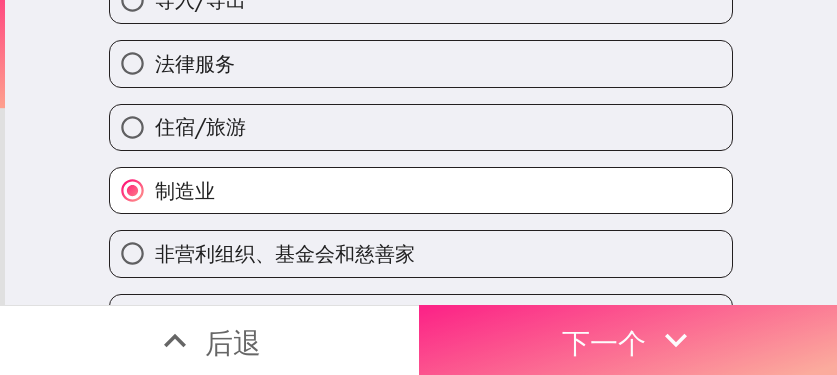 drag, startPoint x: 655, startPoint y: 320, endPoint x: 662, endPoint y: 329, distance: 11.401754 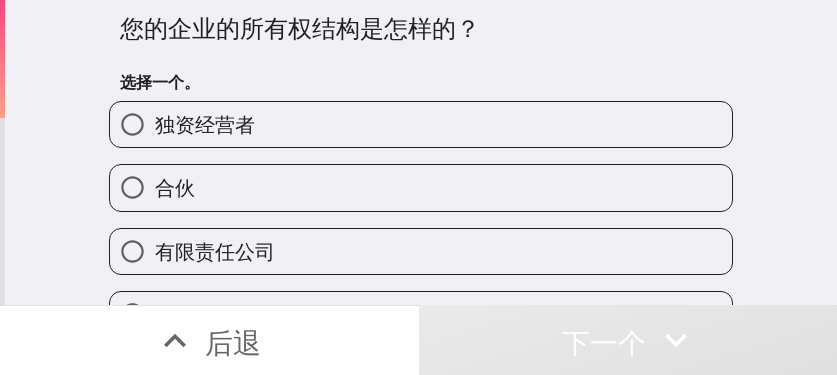 scroll, scrollTop: 0, scrollLeft: 0, axis: both 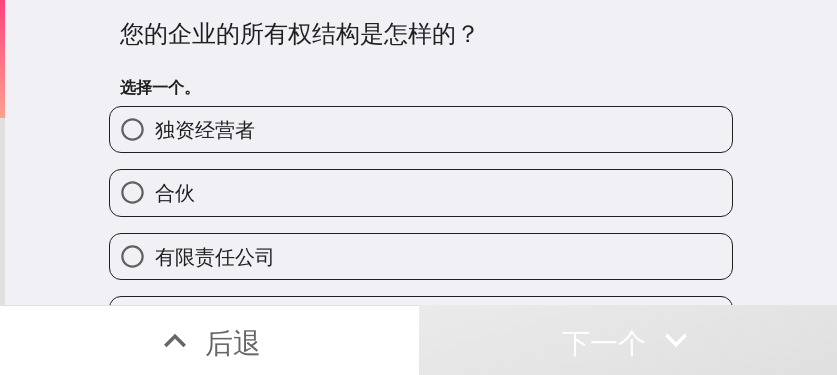 click on "独资经营者" at bounding box center [421, 129] 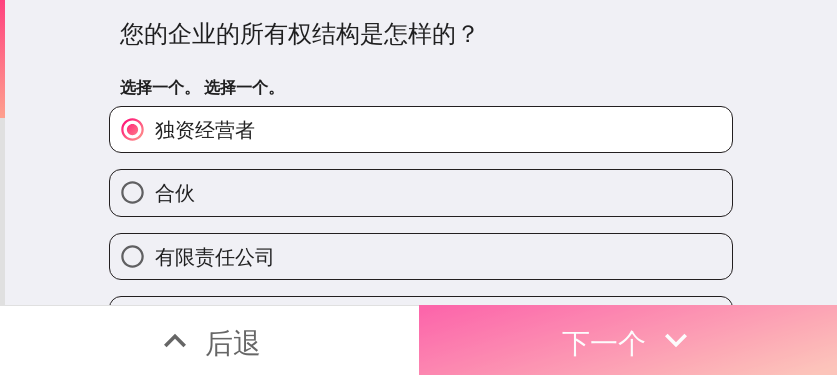 click 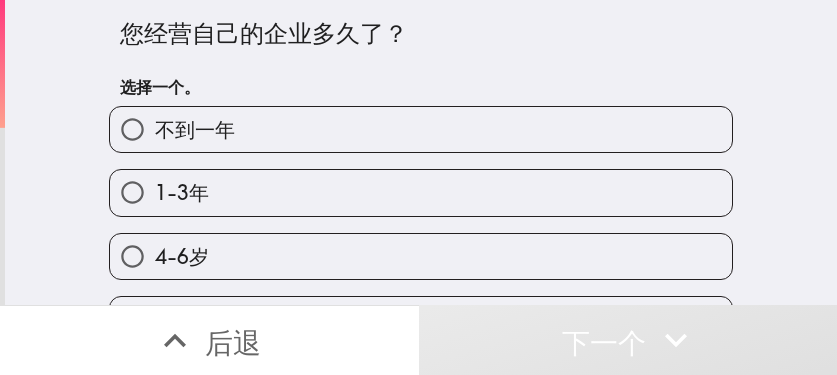click on "1-3年" at bounding box center [421, 192] 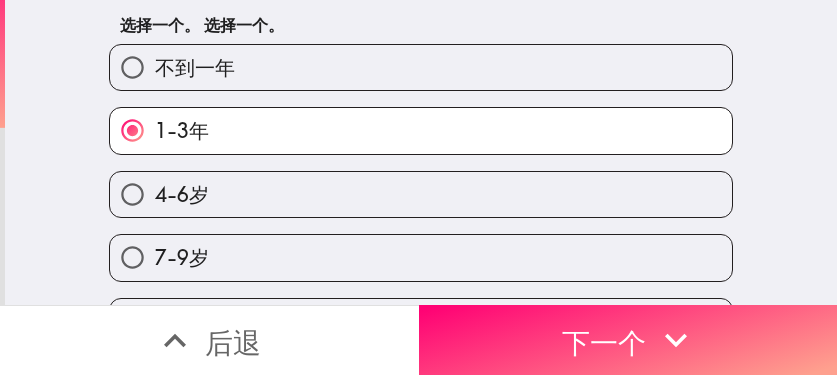 scroll, scrollTop: 117, scrollLeft: 0, axis: vertical 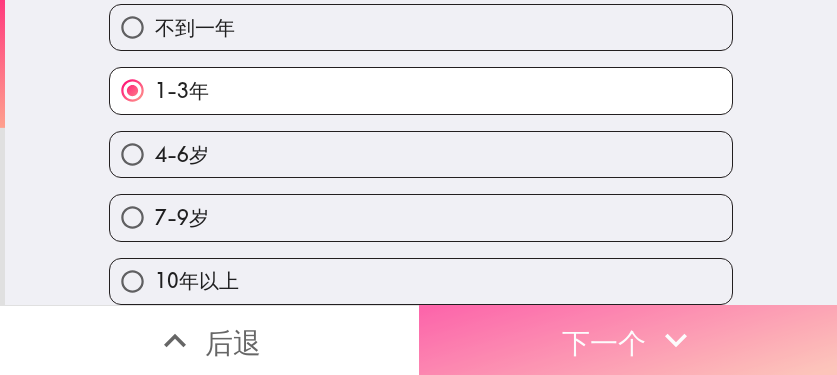 click on "下一个" at bounding box center (604, 342) 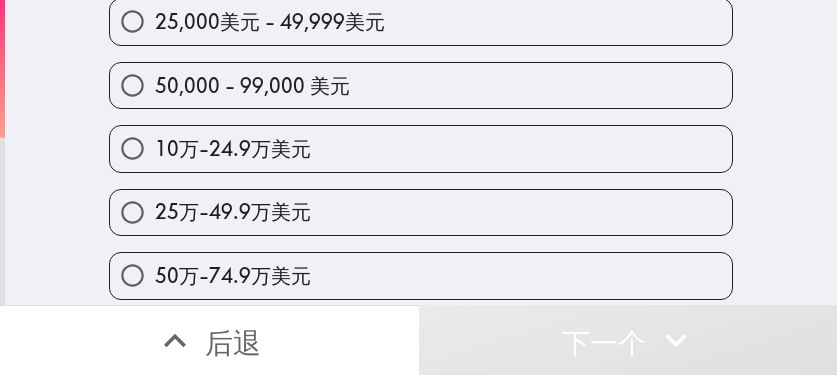 scroll, scrollTop: 200, scrollLeft: 0, axis: vertical 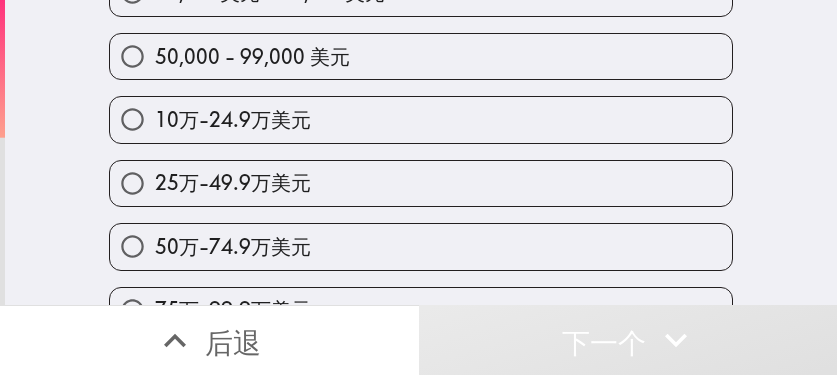 click on "25万-49.9万美元" at bounding box center (421, 183) 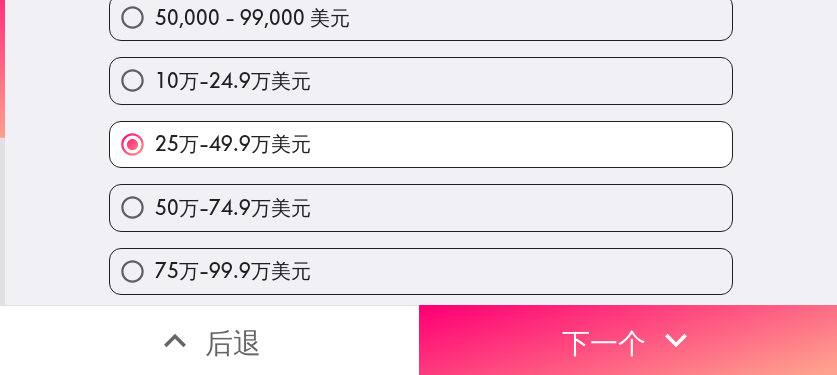 scroll, scrollTop: 307, scrollLeft: 0, axis: vertical 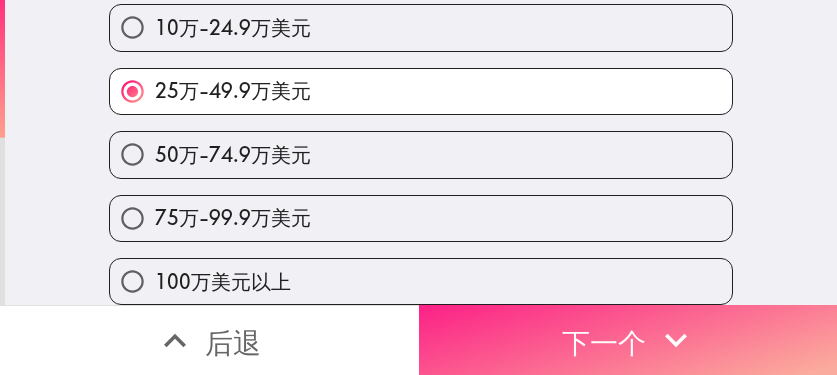 click on "下一个" at bounding box center [628, 340] 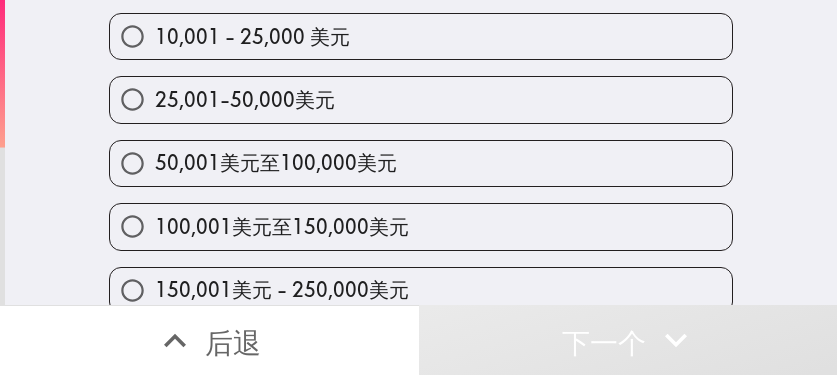 scroll, scrollTop: 274, scrollLeft: 0, axis: vertical 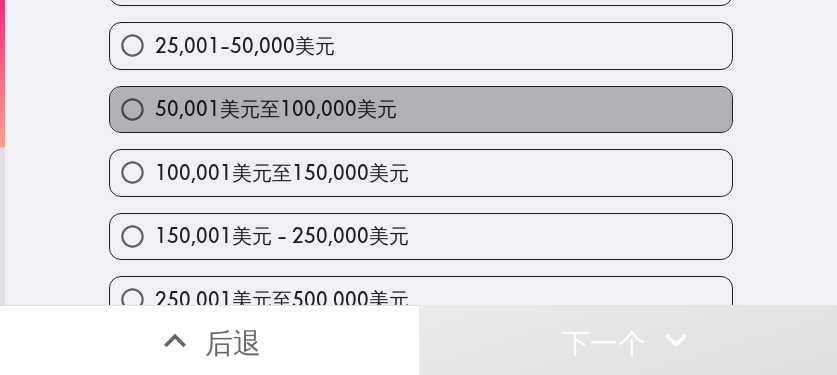 click on "50,001美元至100,000美元" at bounding box center [421, 109] 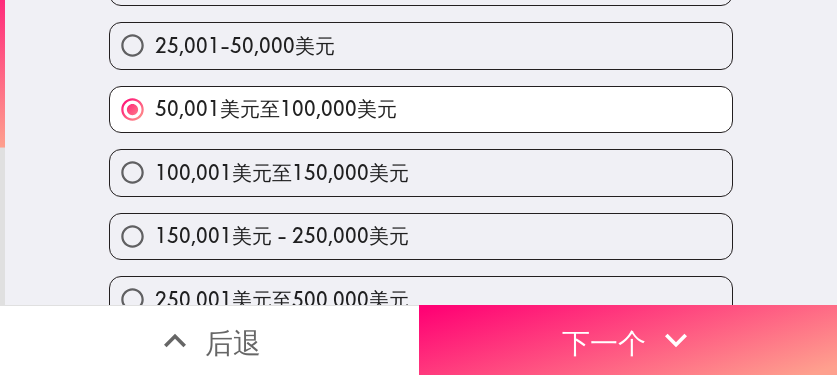 click on "100,001美元至150,000美元" at bounding box center (421, 172) 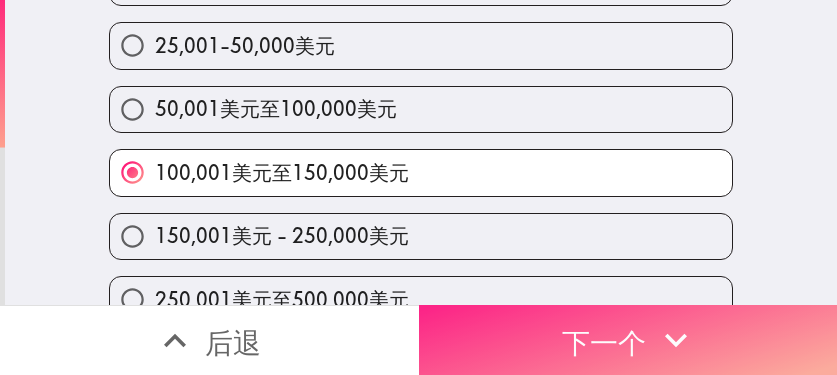 click on "下一个" at bounding box center (628, 340) 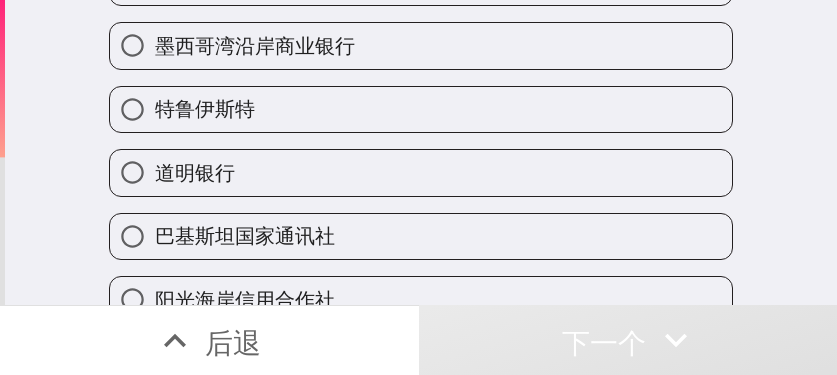 scroll, scrollTop: 241, scrollLeft: 0, axis: vertical 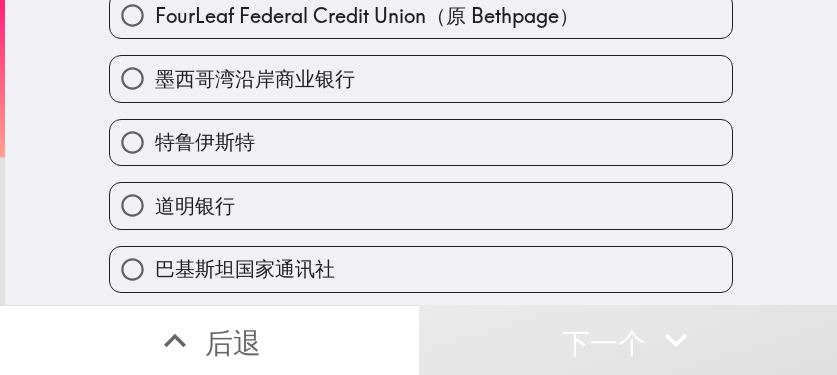 type 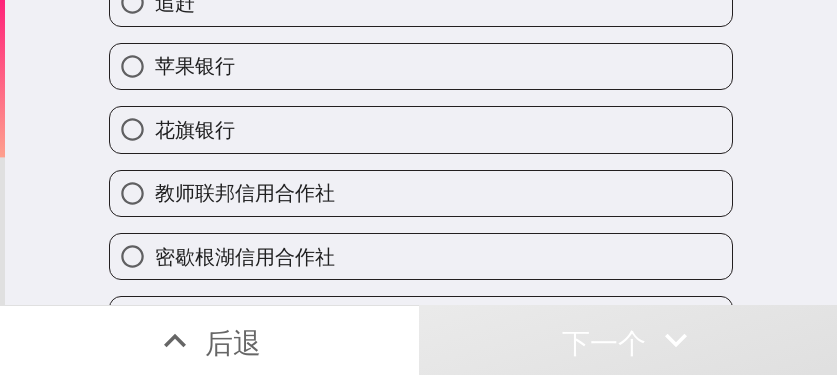 scroll, scrollTop: 641, scrollLeft: 0, axis: vertical 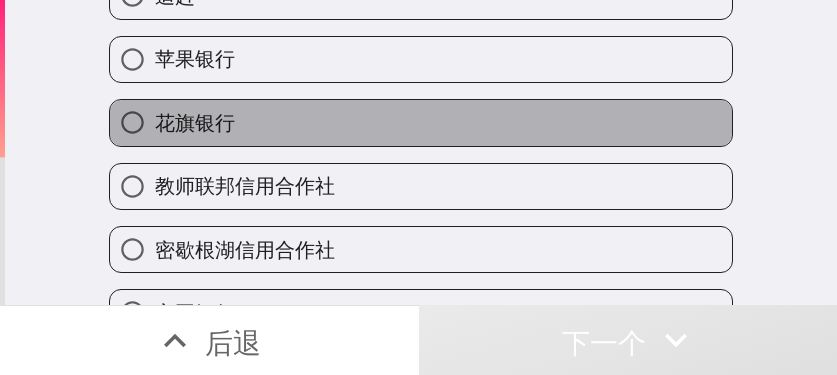 click on "花旗银行" at bounding box center (421, 122) 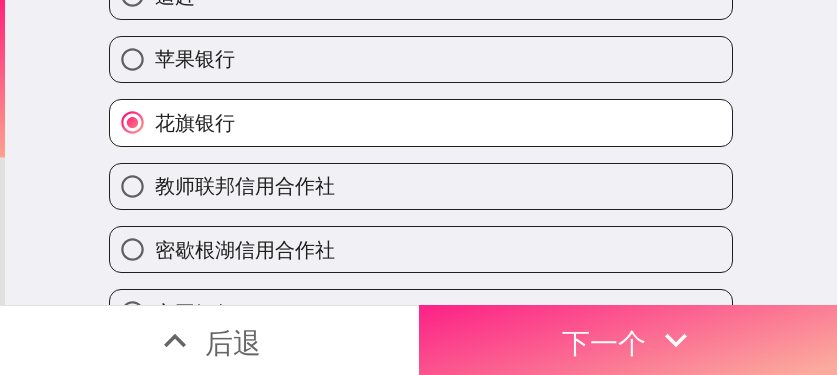 click on "下一个" at bounding box center [604, 342] 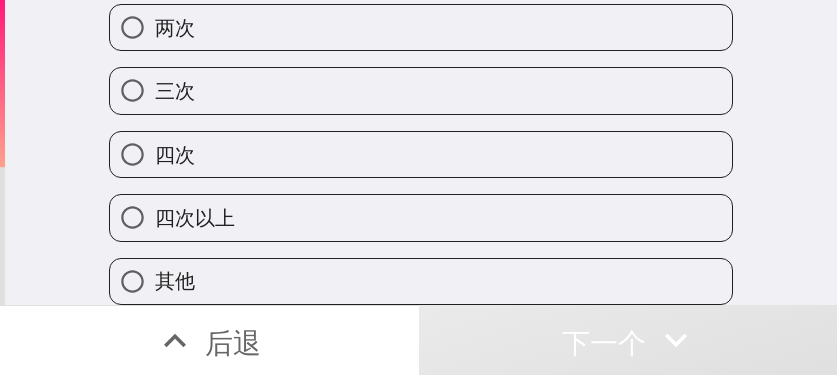 scroll, scrollTop: 214, scrollLeft: 0, axis: vertical 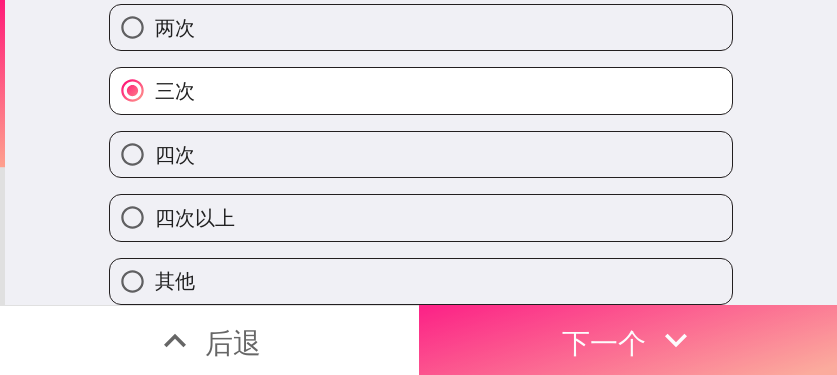 click on "下一个" at bounding box center [628, 340] 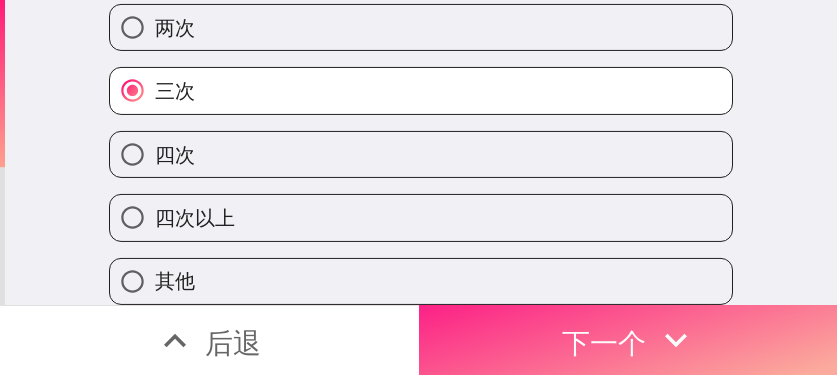 scroll, scrollTop: 45, scrollLeft: 0, axis: vertical 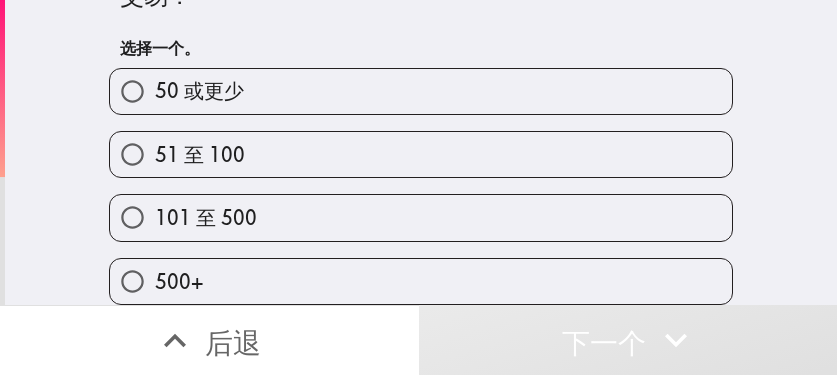 click on "101 至 500" at bounding box center [421, 217] 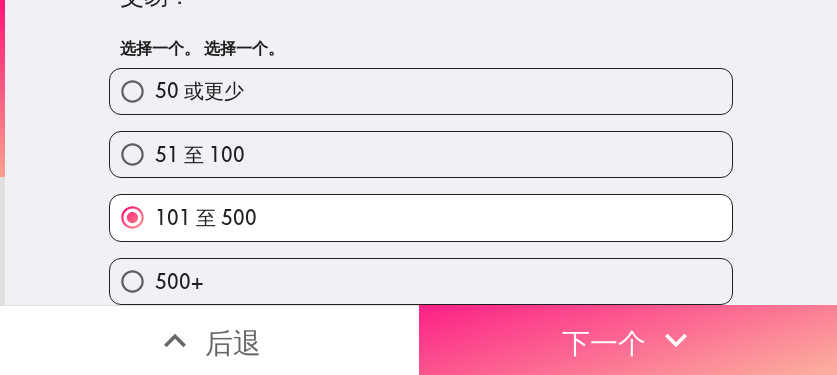 click on "下一个" at bounding box center [604, 342] 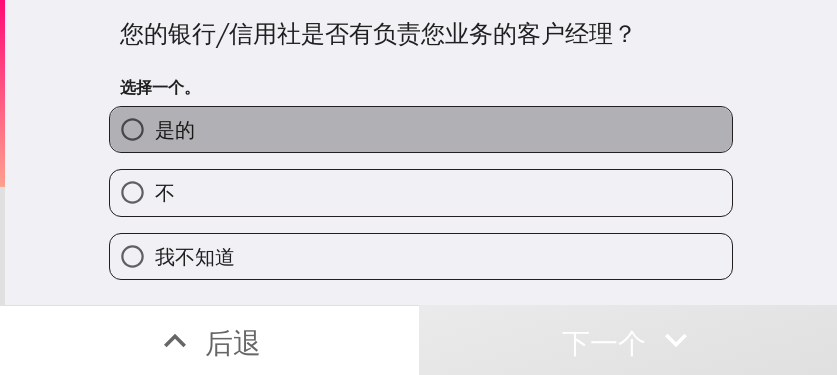 click on "是的" at bounding box center (421, 129) 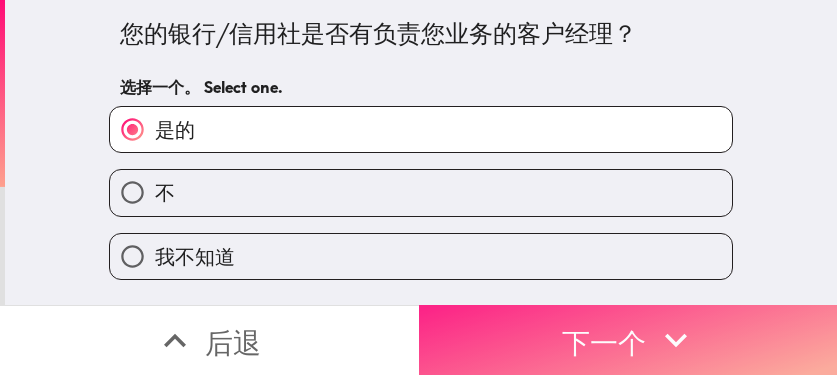 click on "下一个" at bounding box center [604, 342] 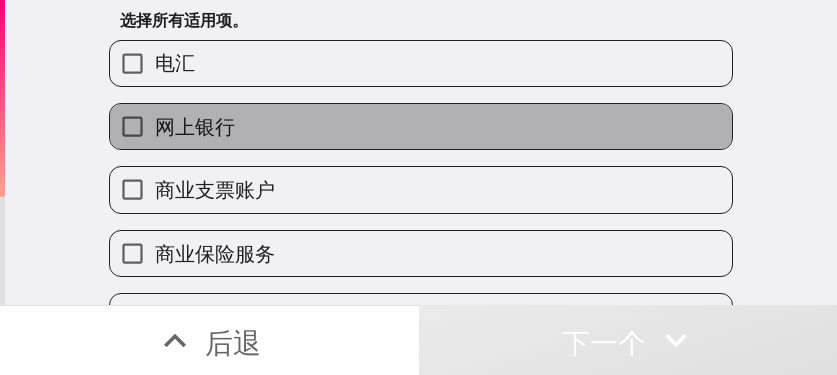 click on "网上银行" at bounding box center [421, 126] 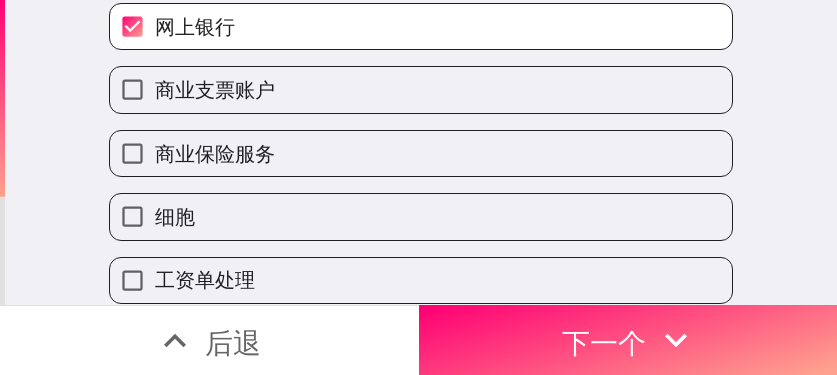 click on "商业支票账户" at bounding box center (421, 89) 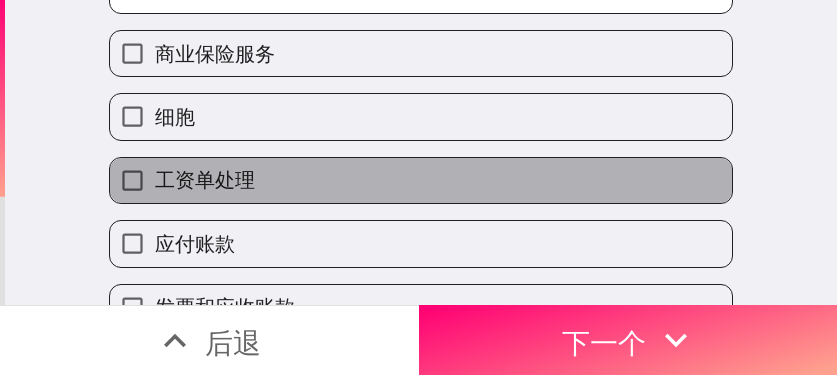 click on "工资单处理" at bounding box center (421, 180) 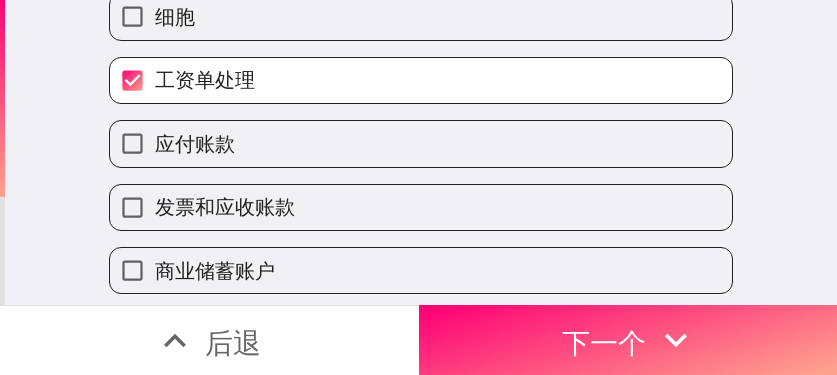 click on "应付账款" at bounding box center [421, 143] 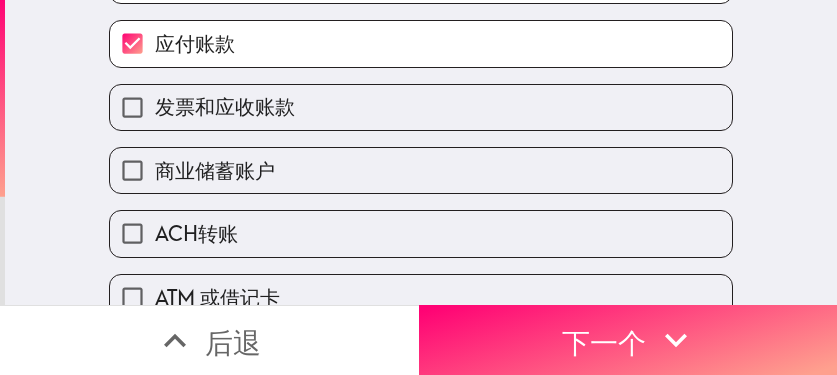 drag, startPoint x: 310, startPoint y: 165, endPoint x: 345, endPoint y: 146, distance: 39.824615 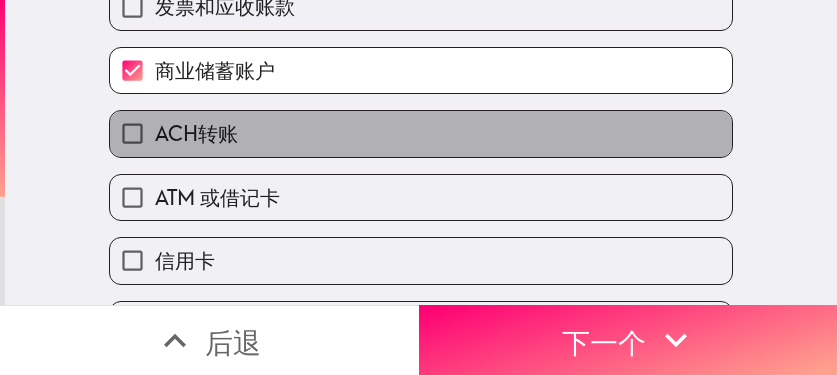 click on "ACH转账" at bounding box center [421, 133] 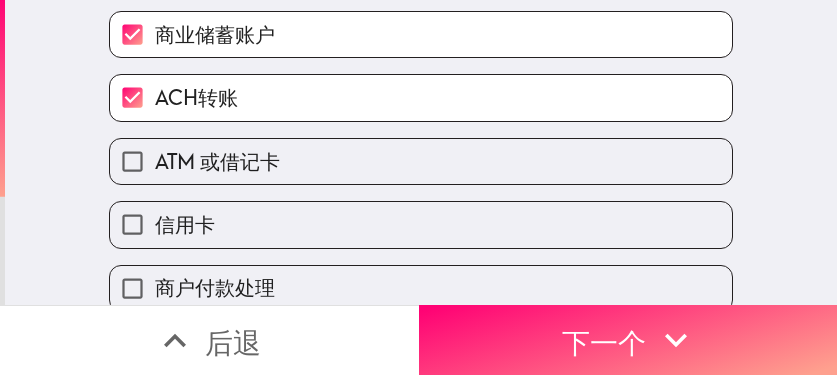 scroll, scrollTop: 700, scrollLeft: 0, axis: vertical 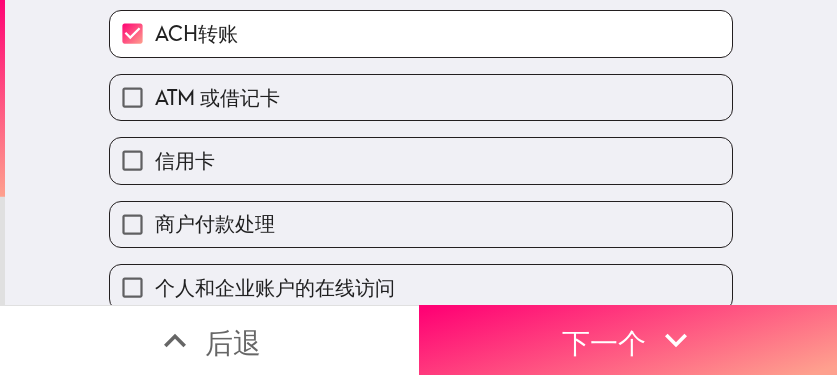 click on "ATM 或借记卡" at bounding box center [421, 97] 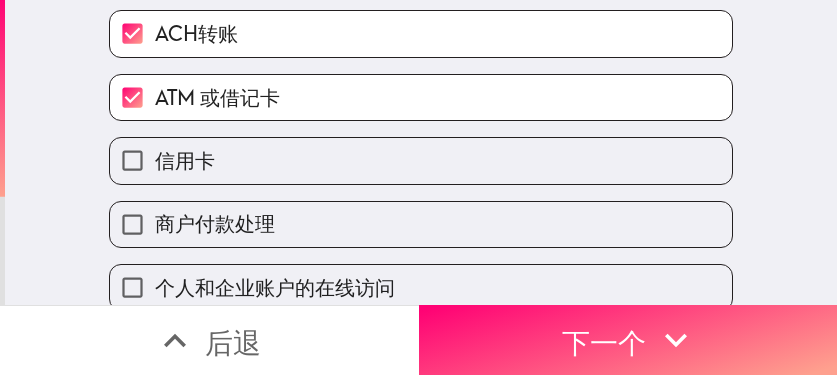 click on "信用卡" at bounding box center (421, 160) 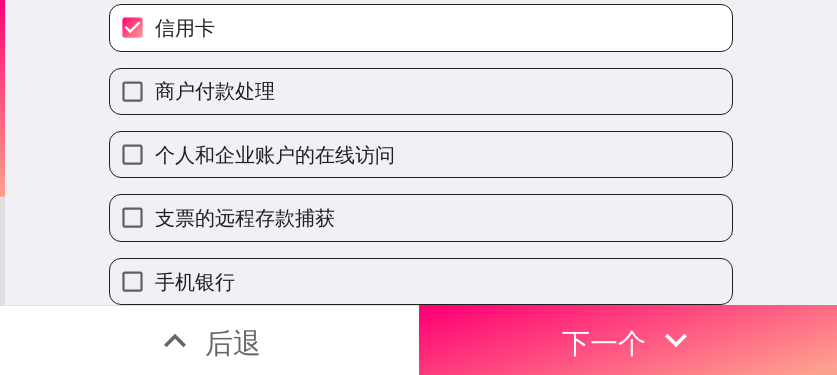 scroll, scrollTop: 848, scrollLeft: 0, axis: vertical 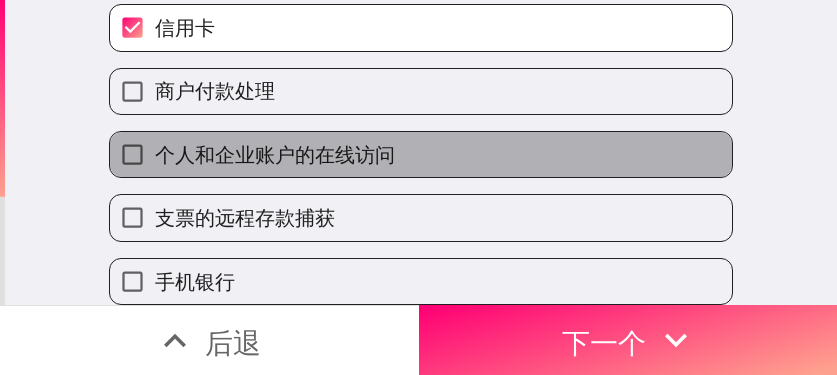 click on "个人和企业账户的在线访问" at bounding box center [421, 154] 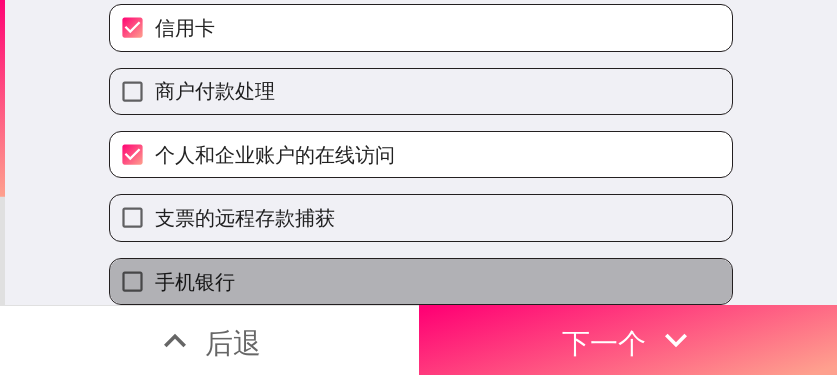 click on "手机银行" at bounding box center (421, 281) 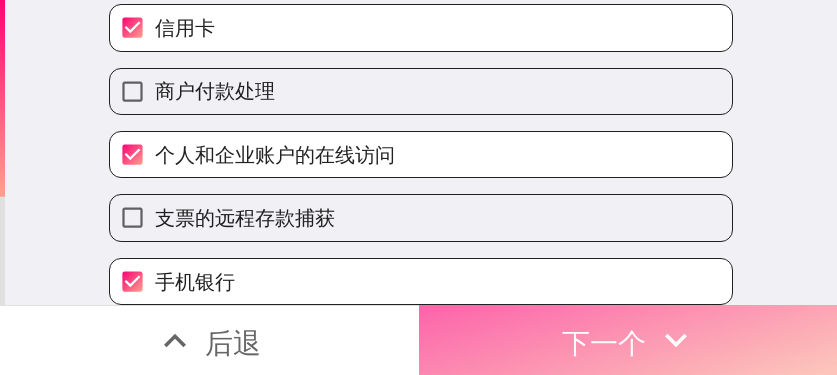click on "下一个" at bounding box center [604, 342] 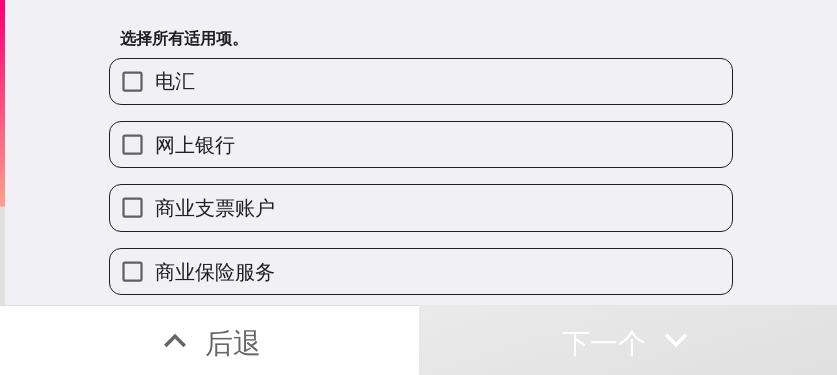 scroll, scrollTop: 0, scrollLeft: 0, axis: both 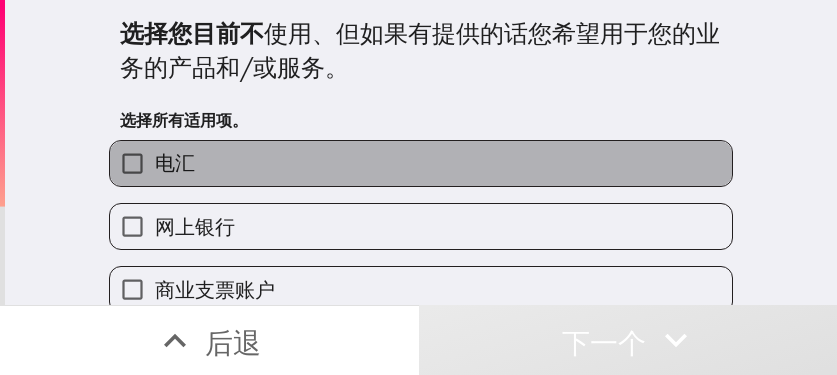 click on "电汇" at bounding box center (421, 163) 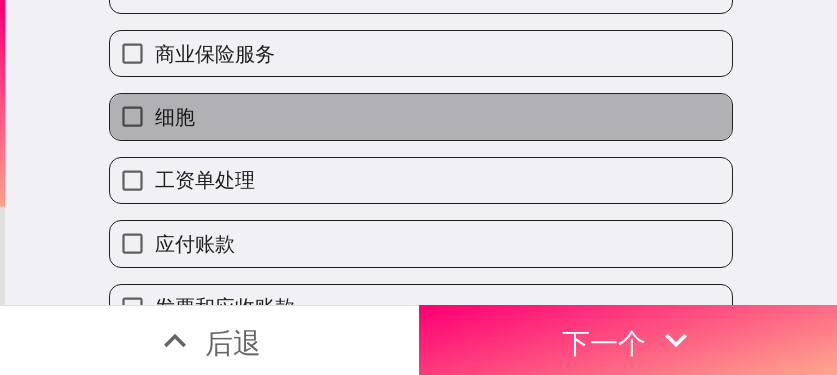 click on "细胞" at bounding box center [421, 116] 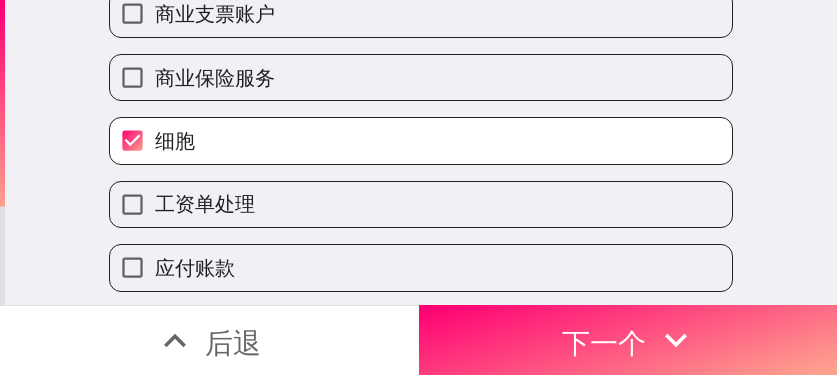 scroll, scrollTop: 212, scrollLeft: 0, axis: vertical 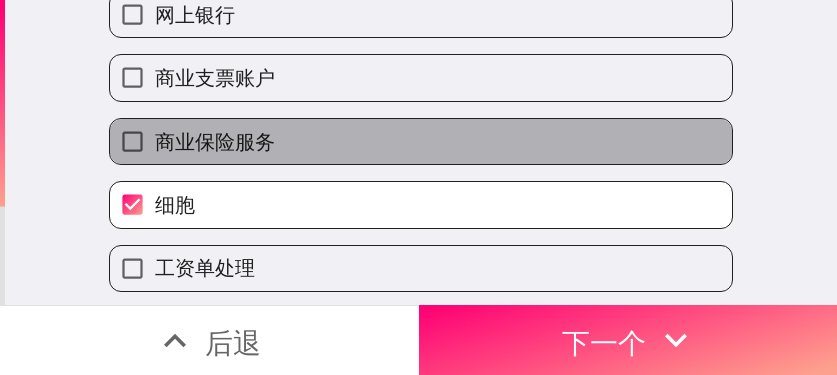 click on "商业保险服务" at bounding box center (421, 141) 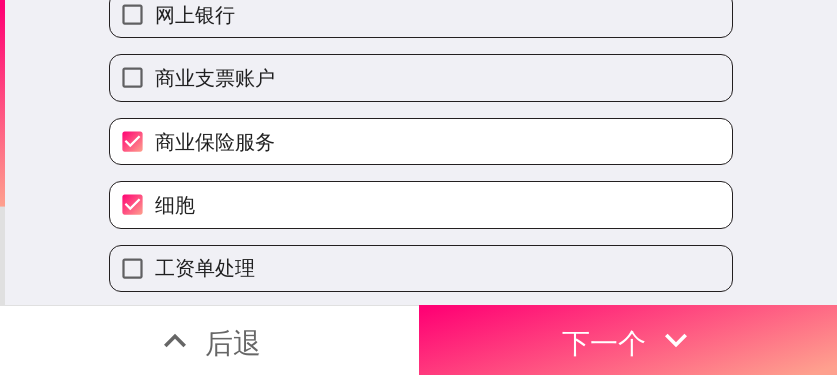 drag, startPoint x: 633, startPoint y: 328, endPoint x: 596, endPoint y: 374, distance: 59.03389 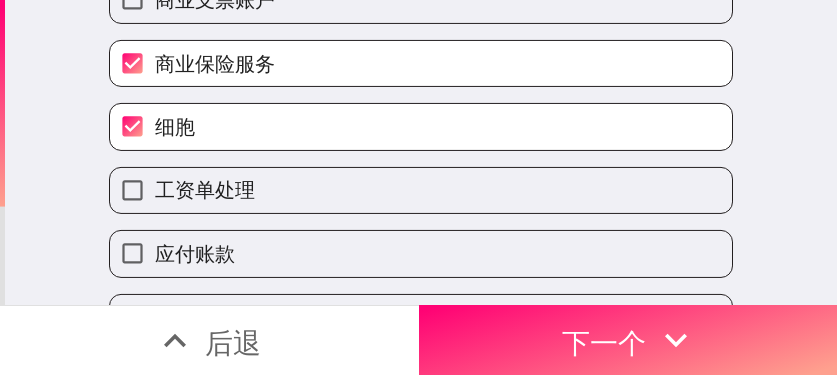 scroll, scrollTop: 73, scrollLeft: 0, axis: vertical 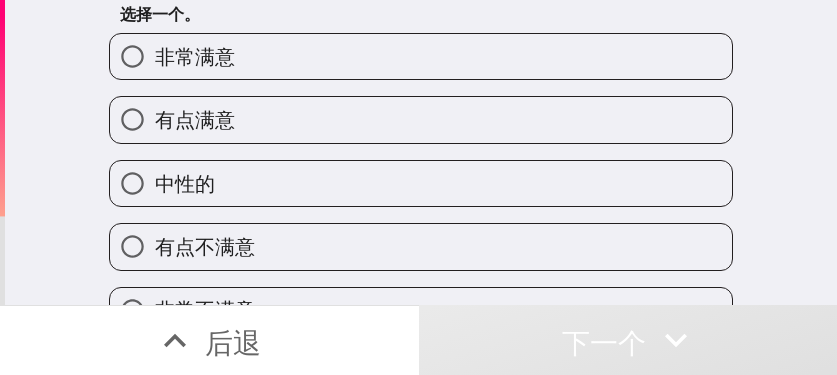 drag, startPoint x: 401, startPoint y: 56, endPoint x: 415, endPoint y: 60, distance: 14.56022 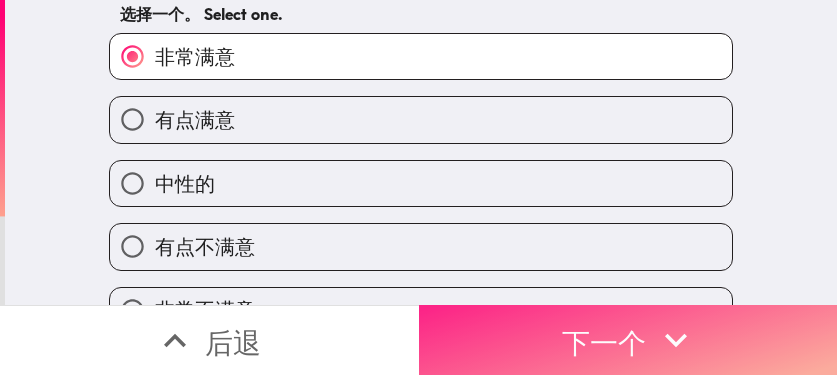 click on "下一个" at bounding box center [604, 340] 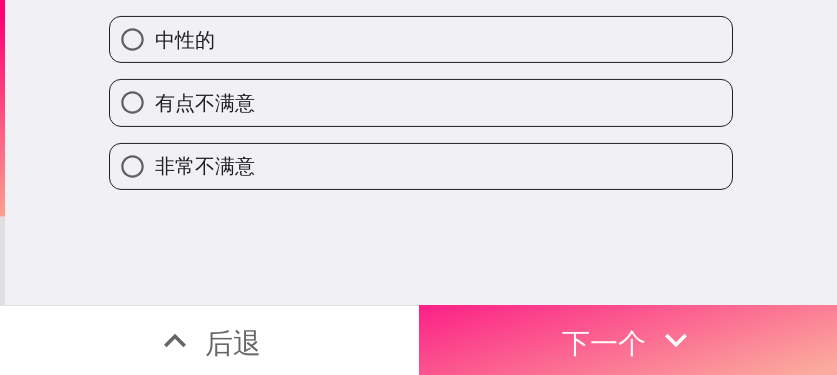 scroll, scrollTop: 0, scrollLeft: 0, axis: both 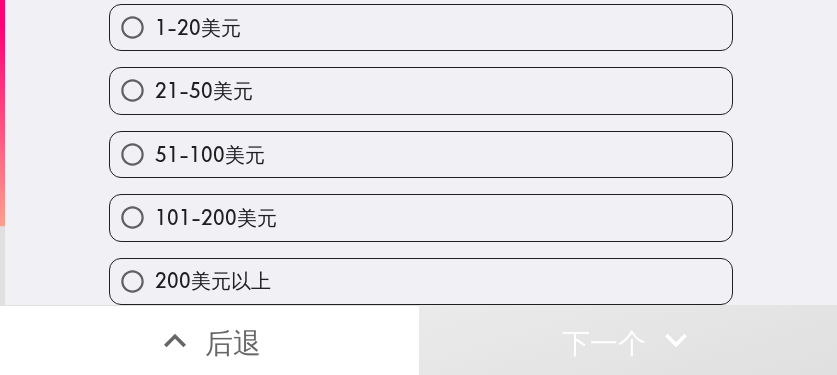 click on "101-200美元" at bounding box center (421, 217) 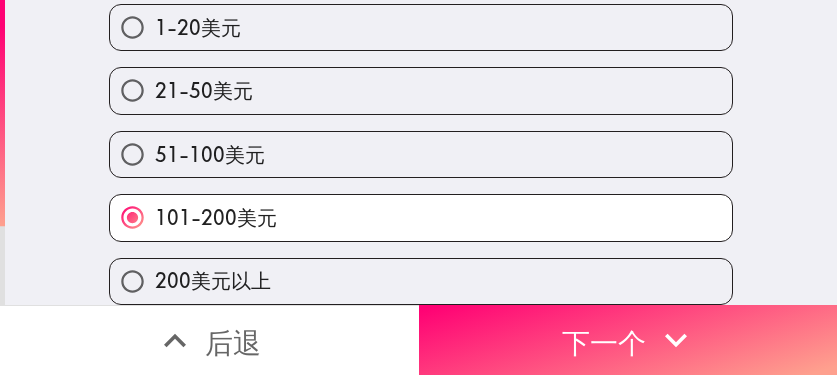 scroll, scrollTop: 214, scrollLeft: 0, axis: vertical 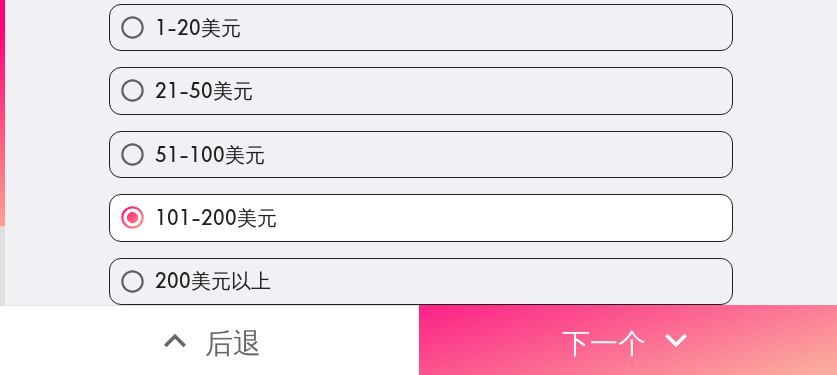 click on "下一个" at bounding box center [604, 340] 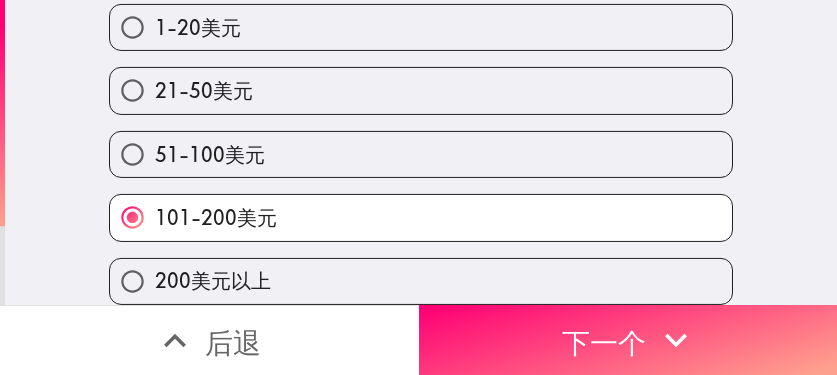 scroll, scrollTop: 0, scrollLeft: 0, axis: both 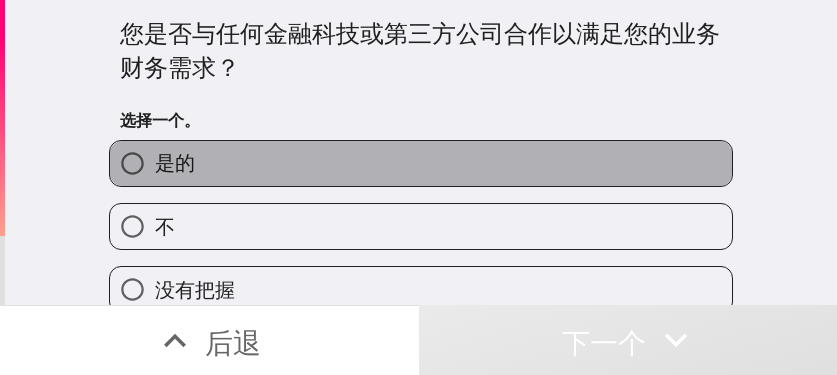 click on "是的" at bounding box center (421, 163) 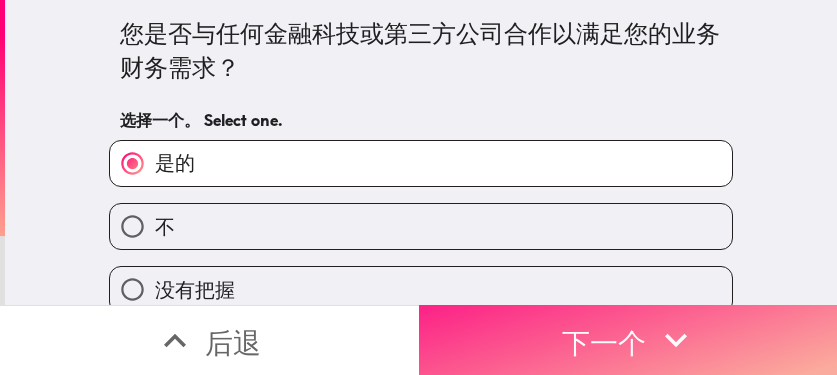click on "下一个" at bounding box center [628, 340] 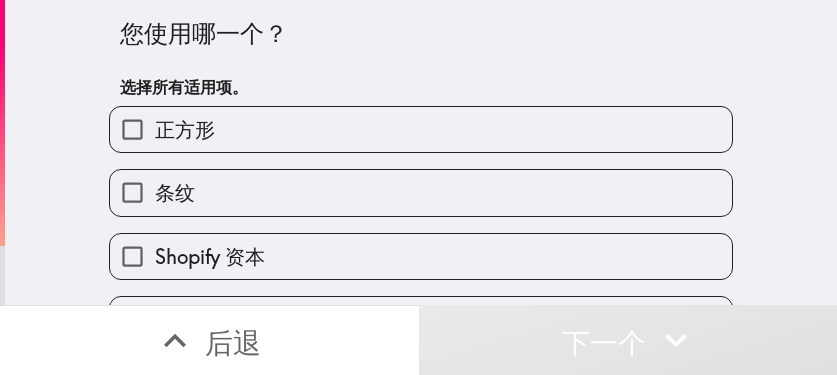 drag, startPoint x: 402, startPoint y: 189, endPoint x: 404, endPoint y: 206, distance: 17.117243 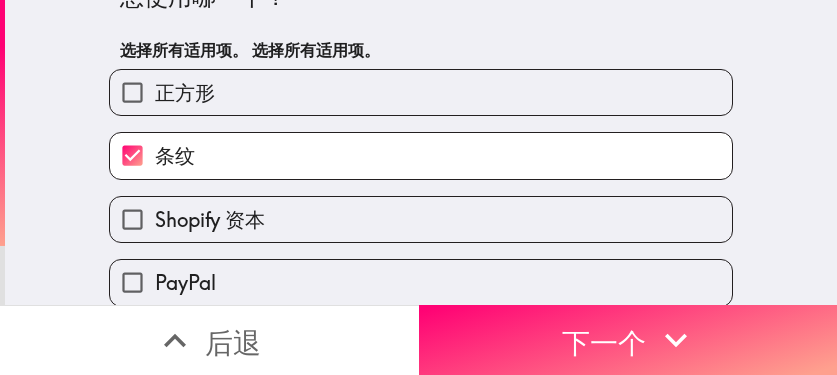 scroll, scrollTop: 100, scrollLeft: 0, axis: vertical 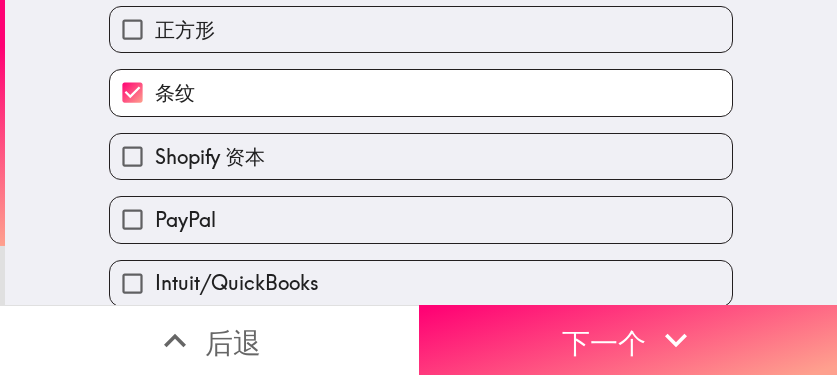drag, startPoint x: 310, startPoint y: 217, endPoint x: 309, endPoint y: 246, distance: 29.017237 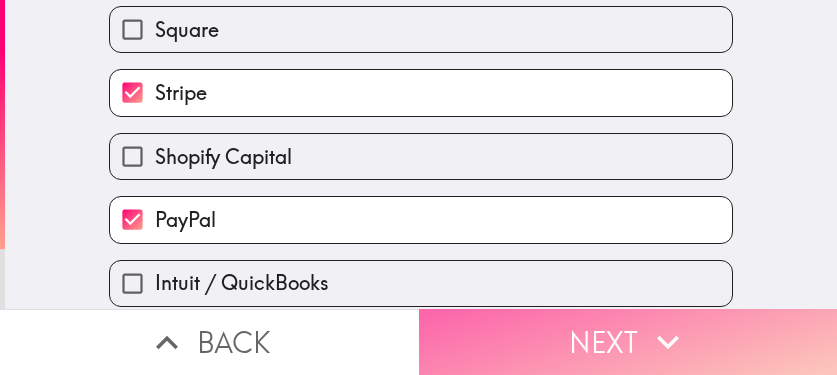 click 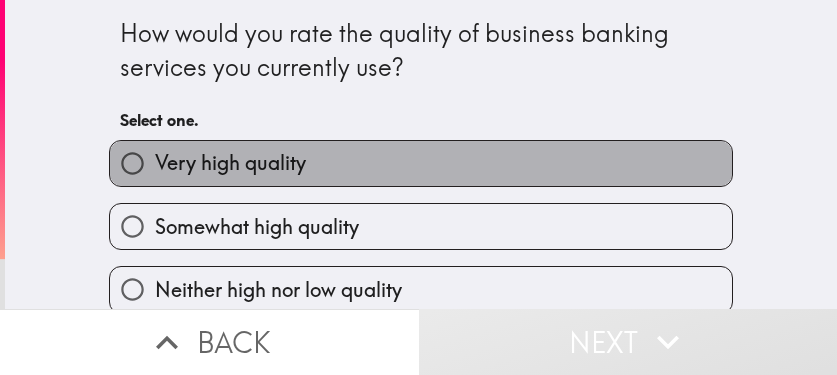 drag, startPoint x: 586, startPoint y: 158, endPoint x: 596, endPoint y: 172, distance: 17.20465 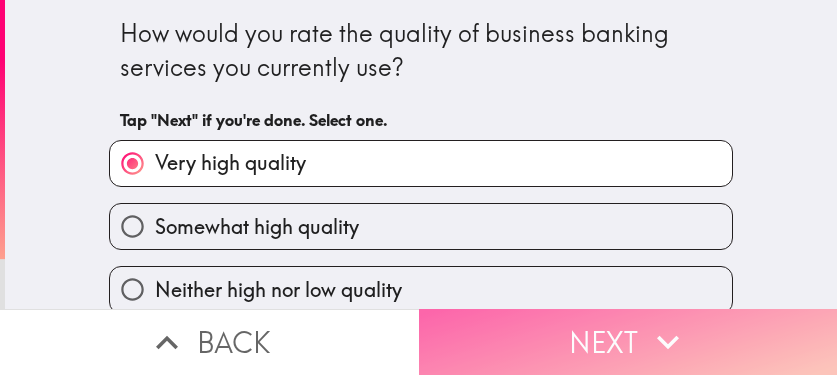 click on "Next" at bounding box center [628, 342] 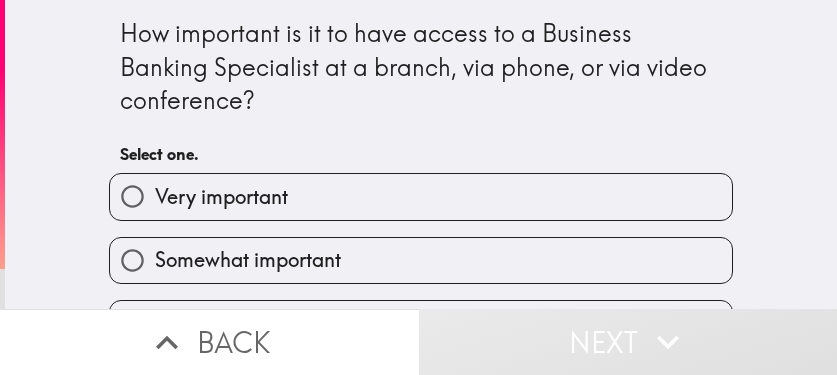 drag, startPoint x: 442, startPoint y: 193, endPoint x: 451, endPoint y: 198, distance: 10.29563 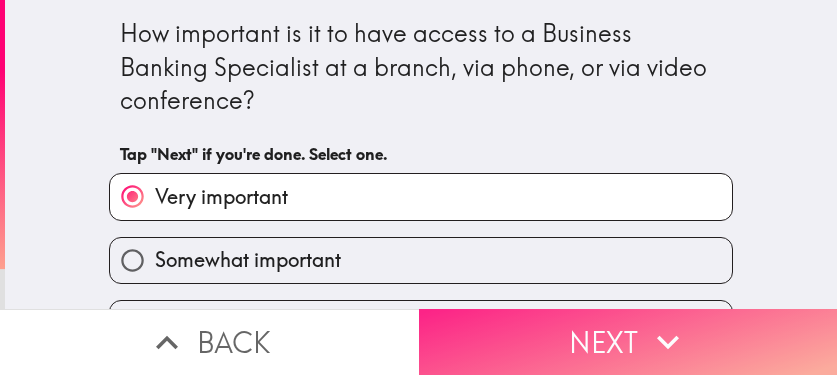 click on "Next" at bounding box center (628, 342) 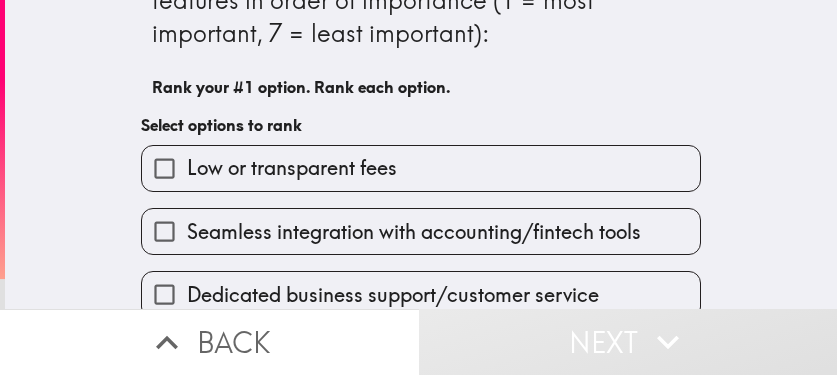 scroll, scrollTop: 100, scrollLeft: 0, axis: vertical 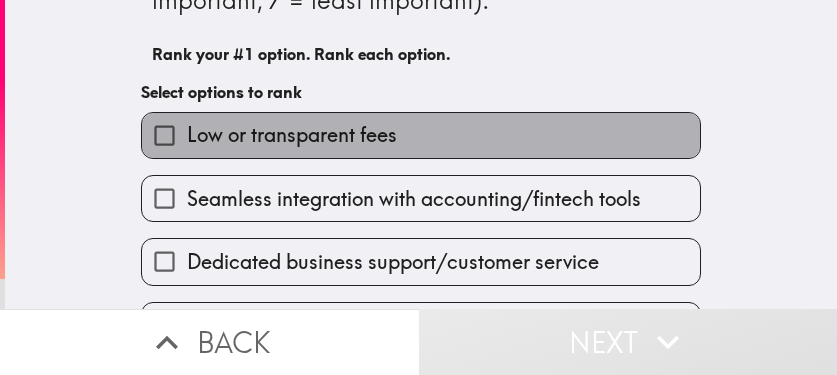 drag, startPoint x: 512, startPoint y: 145, endPoint x: 491, endPoint y: 169, distance: 31.890438 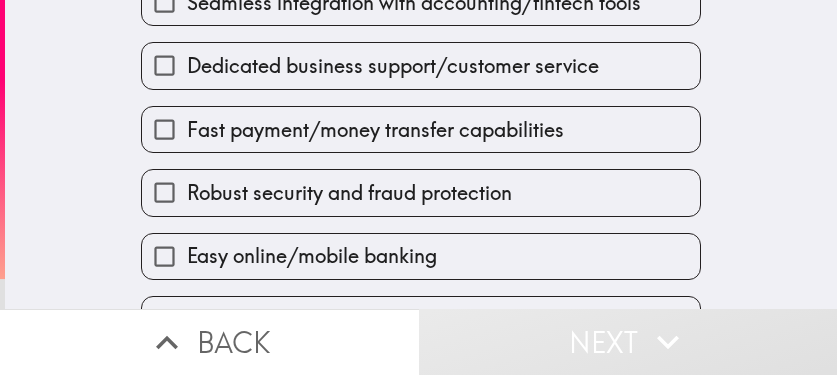 click on "Robust security and fraud protection" at bounding box center (413, 184) 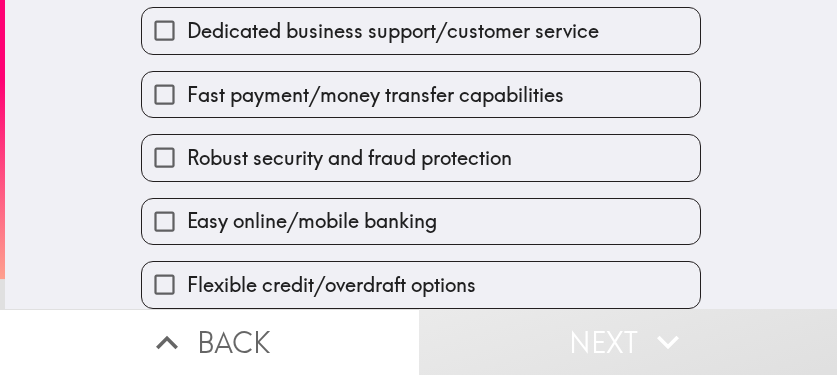 click on "Fast payment/money transfer capabilities" at bounding box center [375, 95] 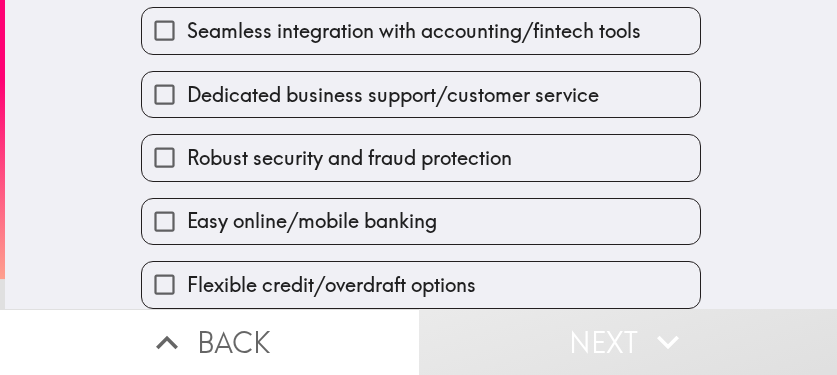 click on "Easy online/mobile banking" at bounding box center [312, 221] 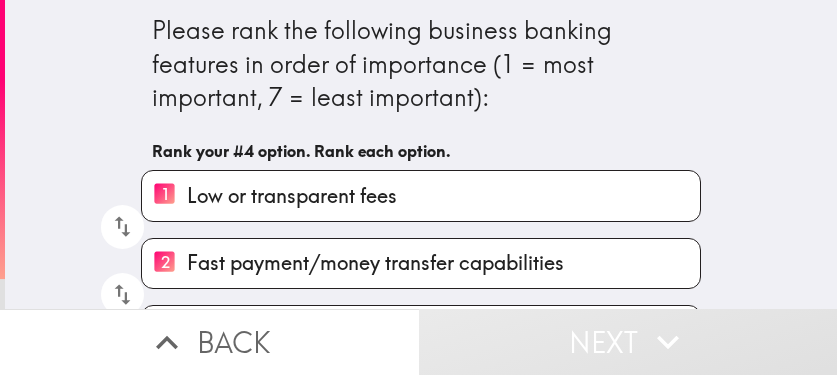 scroll, scrollTop: 0, scrollLeft: 0, axis: both 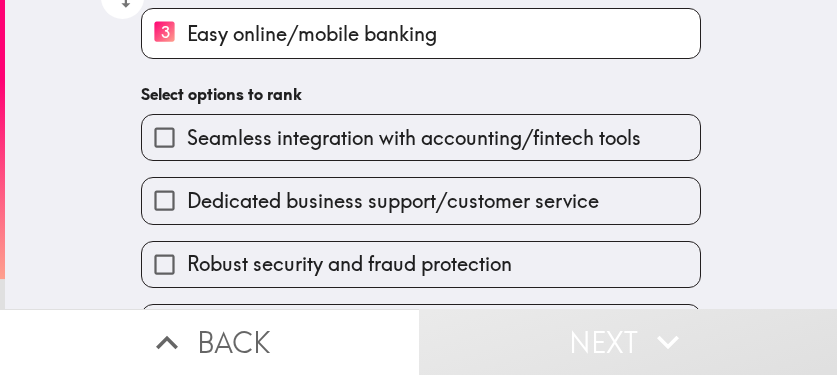 drag, startPoint x: 436, startPoint y: 166, endPoint x: 436, endPoint y: 204, distance: 38 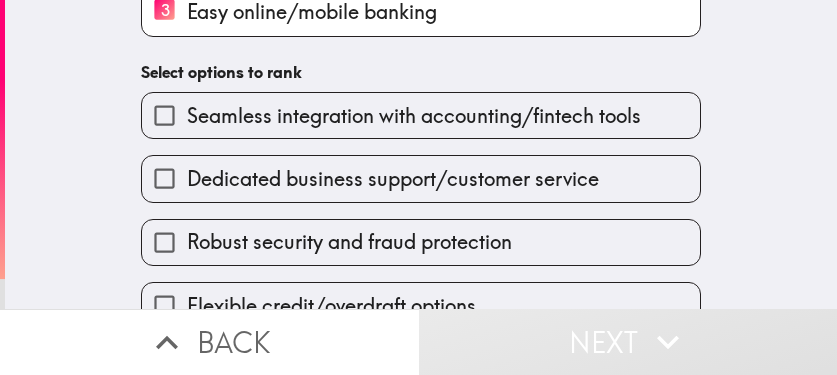 scroll, scrollTop: 358, scrollLeft: 0, axis: vertical 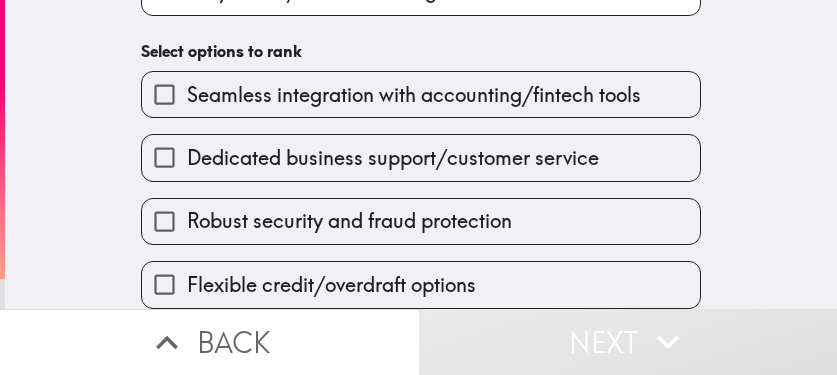 click on "Robust security and fraud protection" at bounding box center [413, 213] 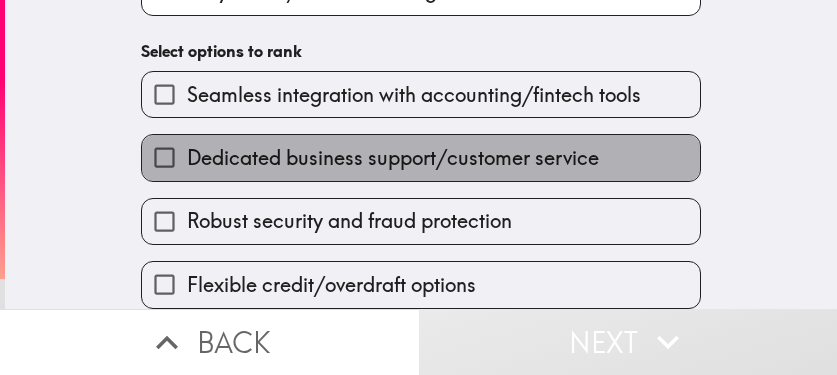 click on "Dedicated business support/customer service" at bounding box center [393, 158] 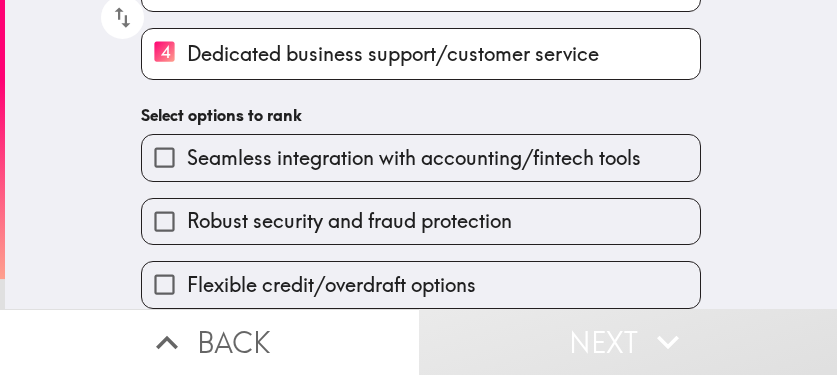 drag, startPoint x: 413, startPoint y: 154, endPoint x: 418, endPoint y: 192, distance: 38.327538 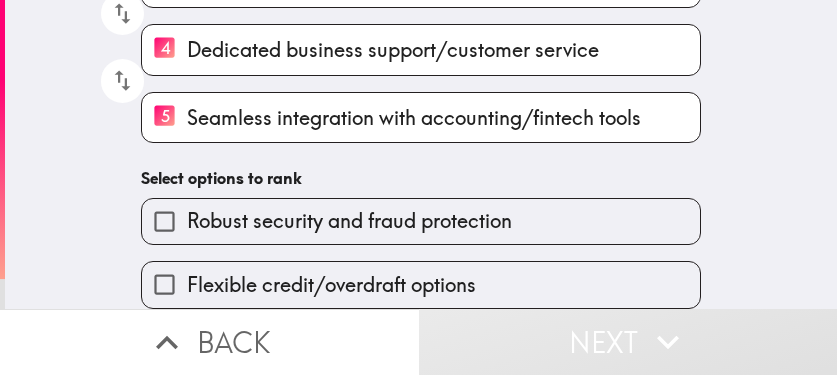 click on "Robust security and fraud protection" at bounding box center [421, 221] 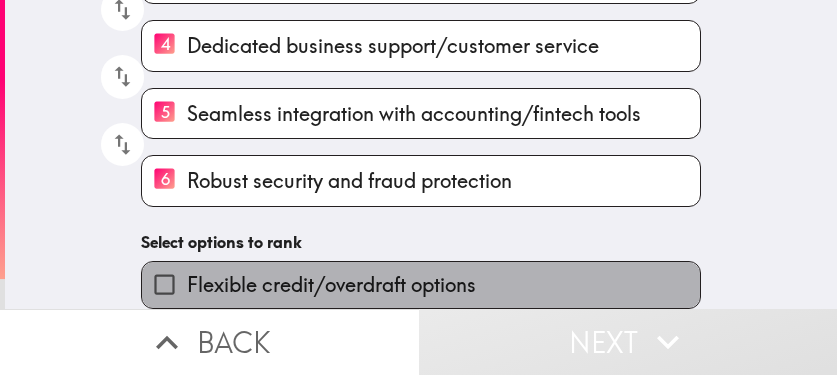 click on "Flexible credit/overdraft options" at bounding box center [331, 285] 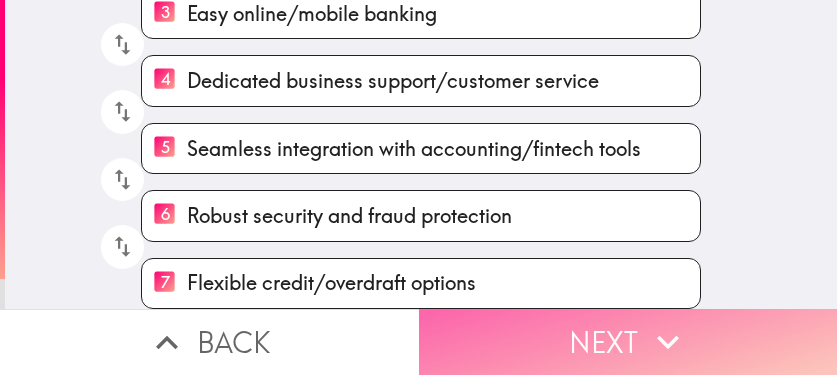 click on "Next" at bounding box center [628, 342] 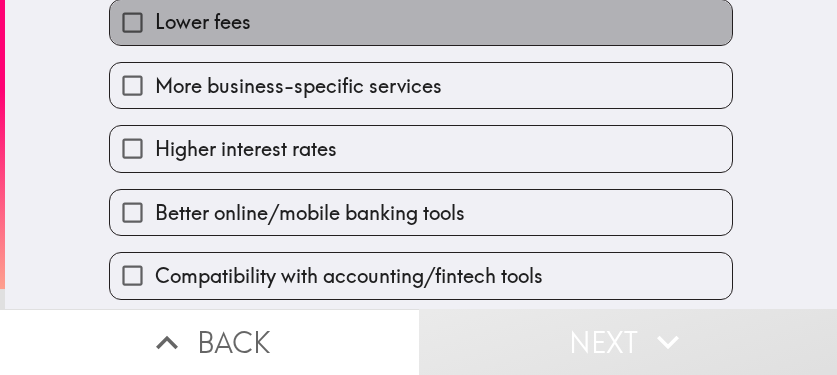 click on "Lower fees" at bounding box center (421, 22) 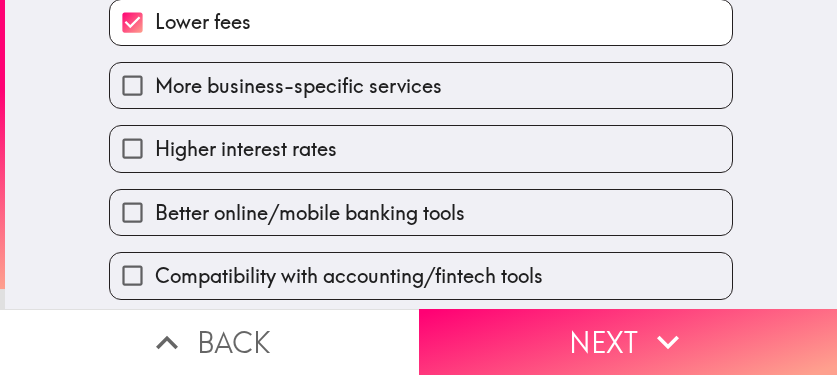 click on "Higher interest rates" at bounding box center [421, 148] 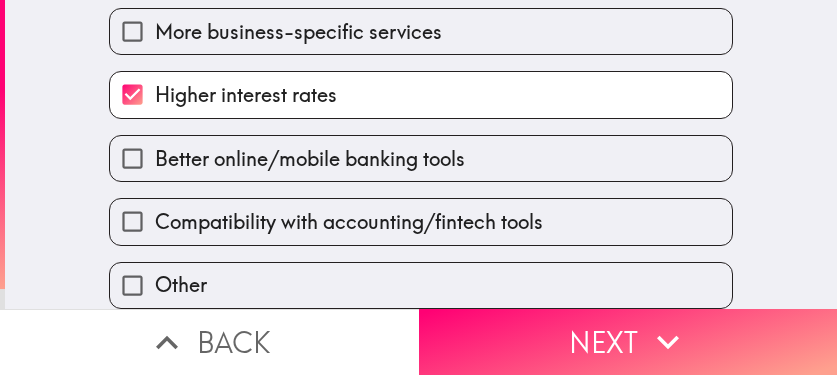 scroll, scrollTop: 404, scrollLeft: 0, axis: vertical 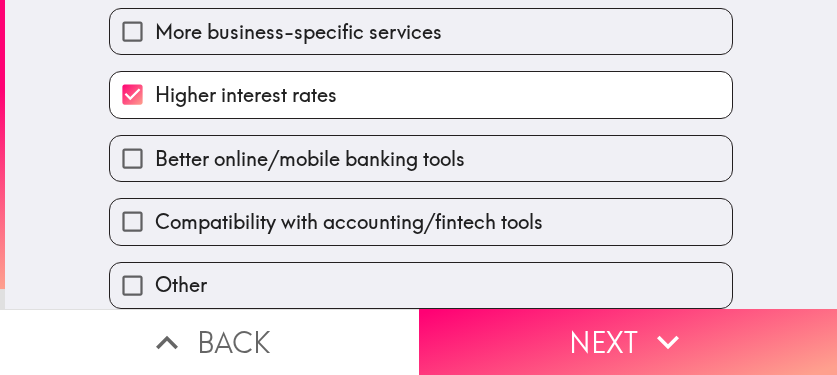 click on "Better online/mobile banking tools" at bounding box center (421, 158) 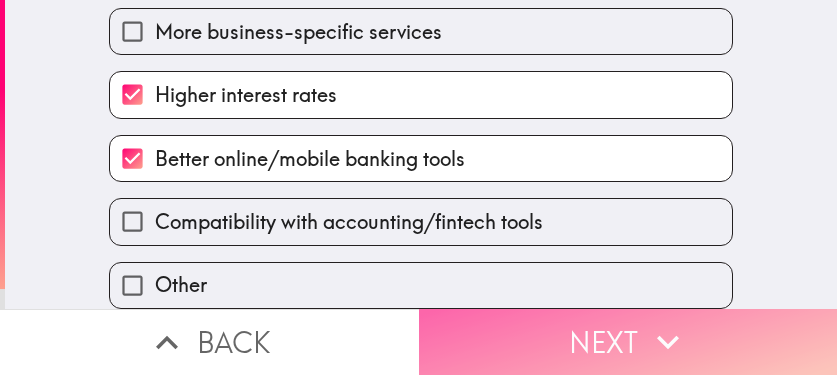 click on "Next" at bounding box center (628, 342) 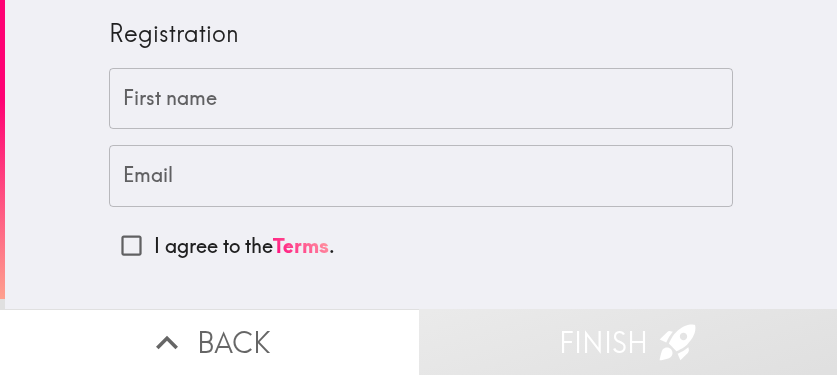scroll, scrollTop: 0, scrollLeft: 0, axis: both 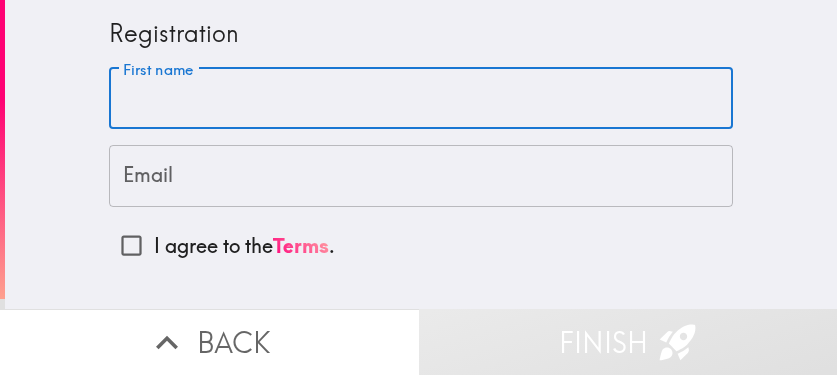 click on "First name" at bounding box center [421, 99] 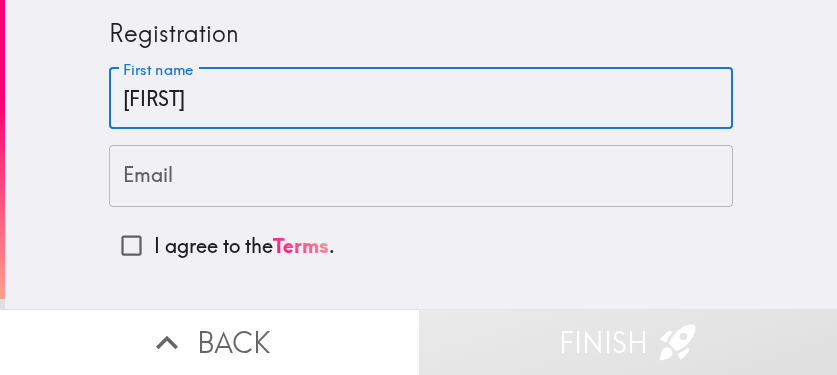 type on "Morgan" 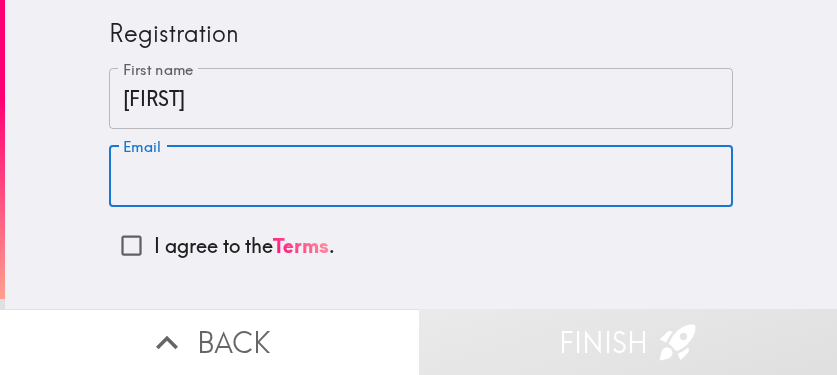 click on "Email" at bounding box center [421, 176] 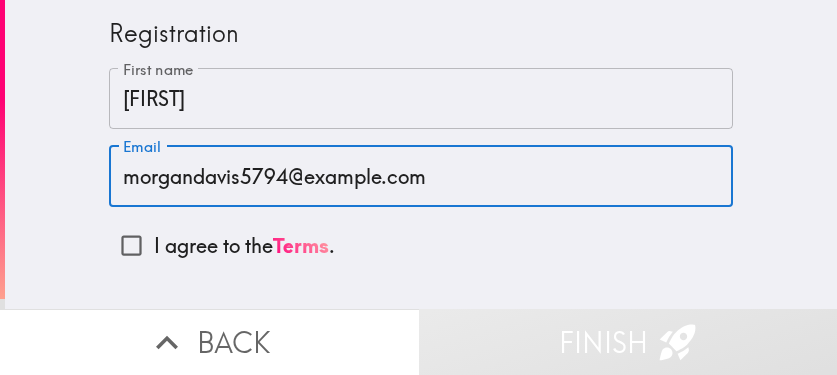 type on "morgandavis5794@gmail.com" 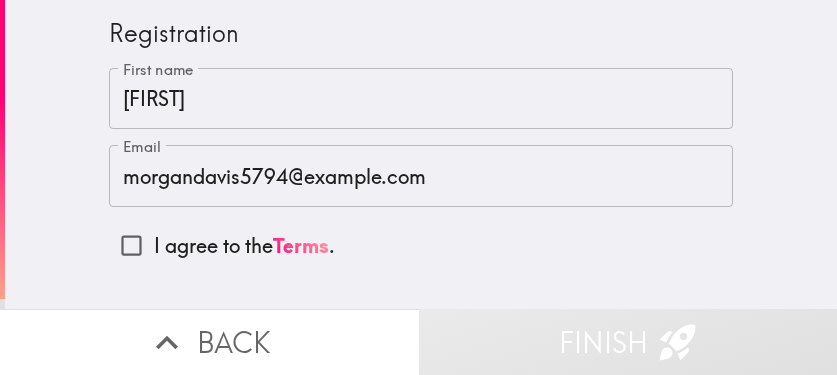 drag, startPoint x: 231, startPoint y: 244, endPoint x: 380, endPoint y: 289, distance: 155.64703 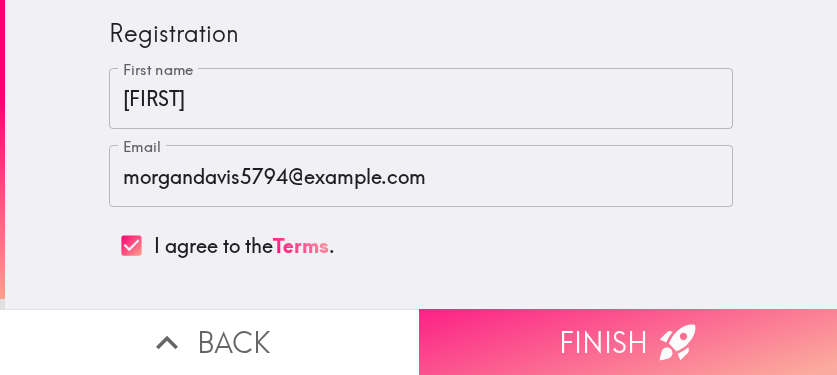 click on "Finish" at bounding box center (628, 342) 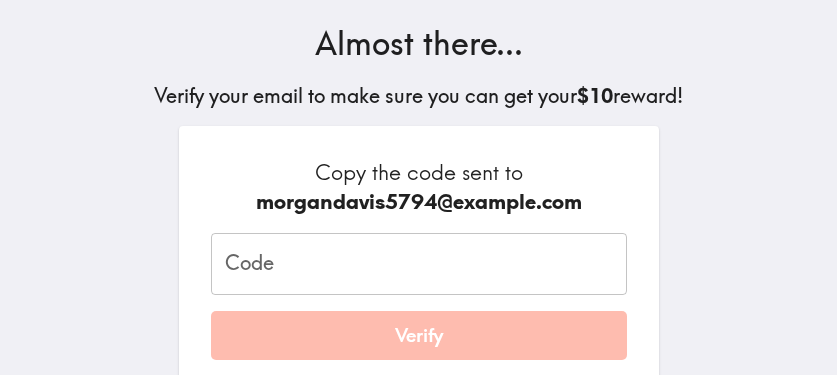 scroll, scrollTop: 200, scrollLeft: 0, axis: vertical 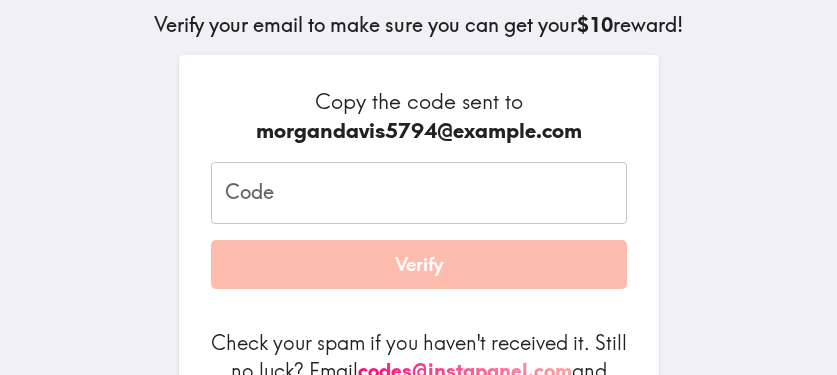 click on "Code" at bounding box center (419, 193) 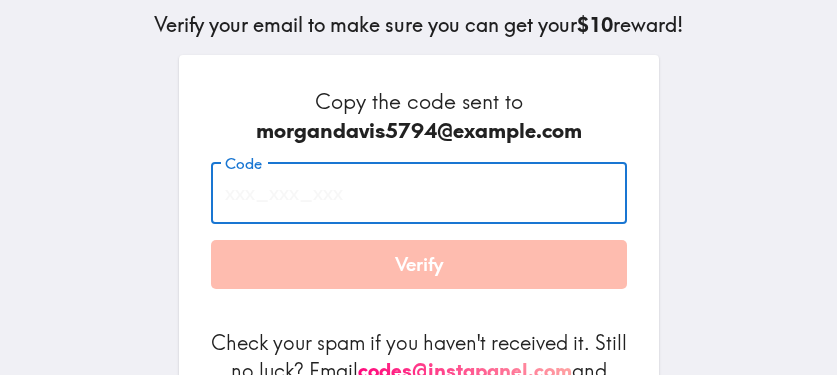 paste on "fAg_Tj7_BPB" 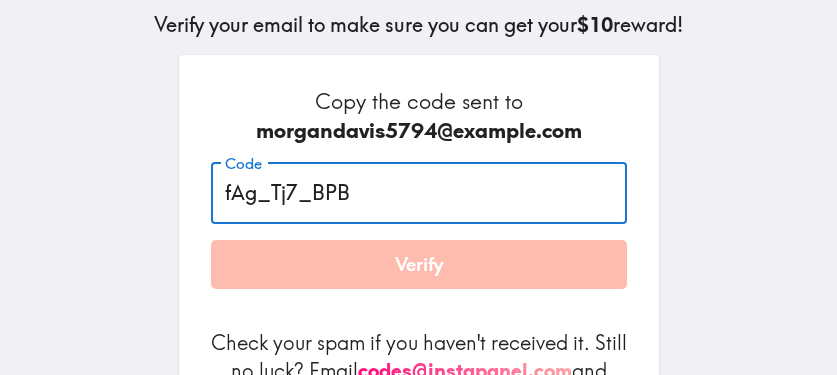 type on "fAg_Tj7_BPB" 